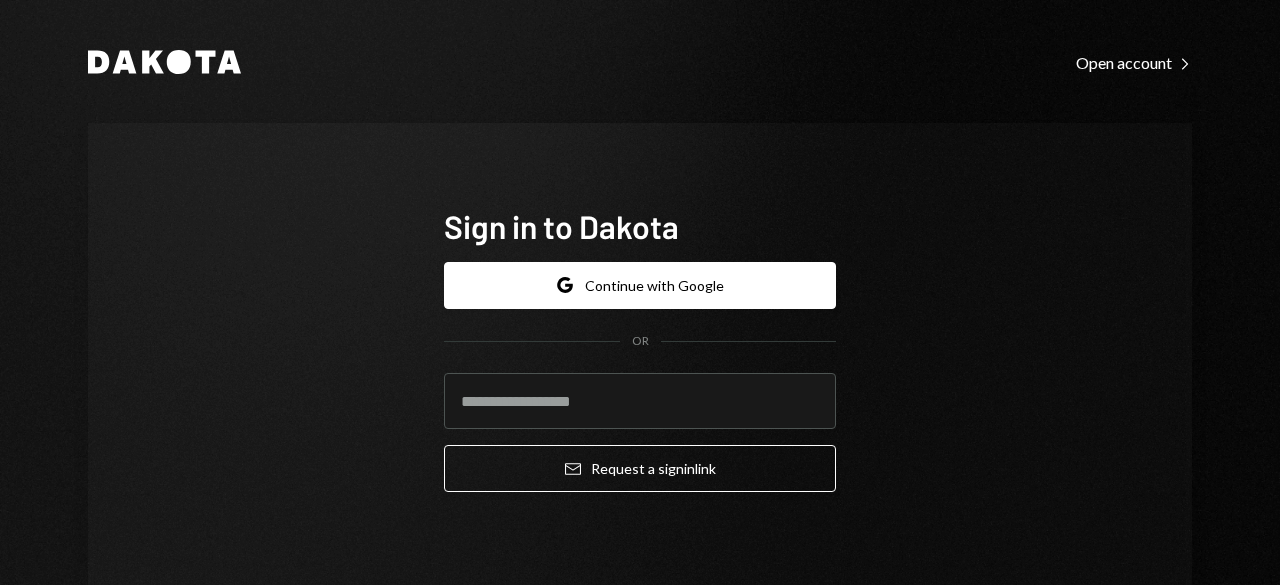 scroll, scrollTop: 0, scrollLeft: 0, axis: both 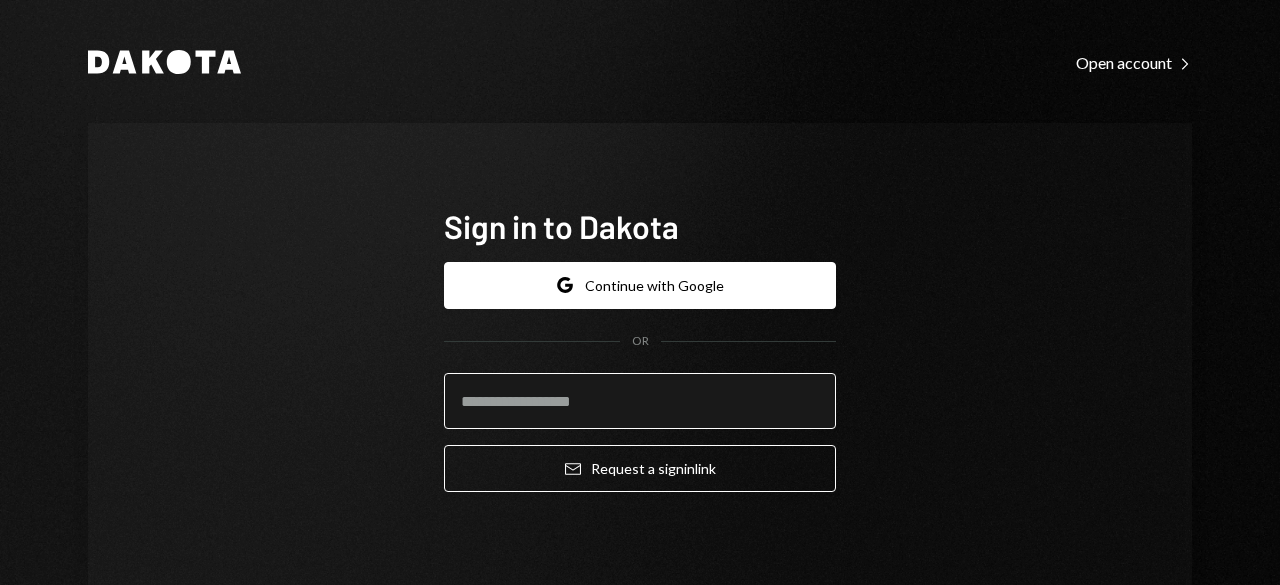 click at bounding box center (640, 401) 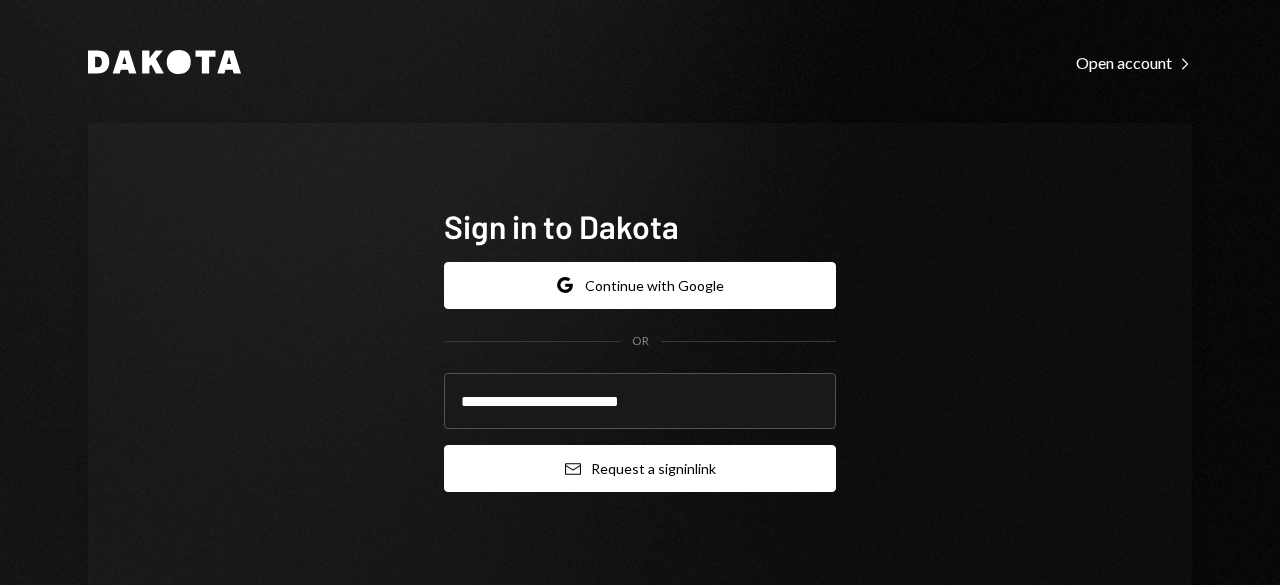click on "Email Request a sign  in  link" at bounding box center (640, 468) 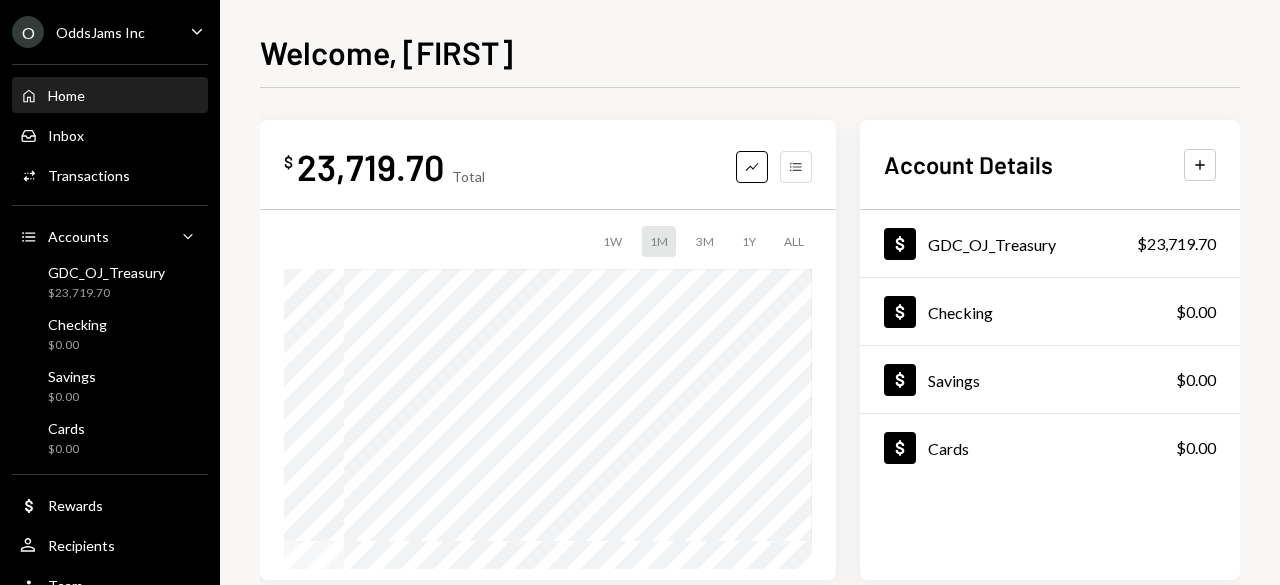 click on "Accounts" at bounding box center (796, 167) 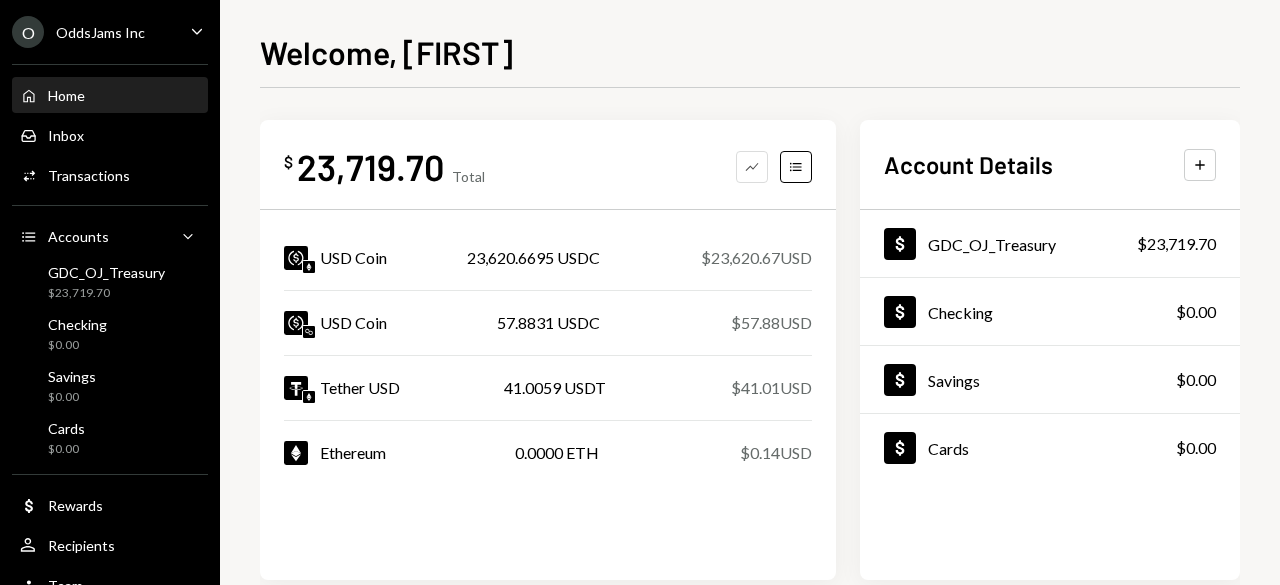 click on "Graph" at bounding box center [752, 167] 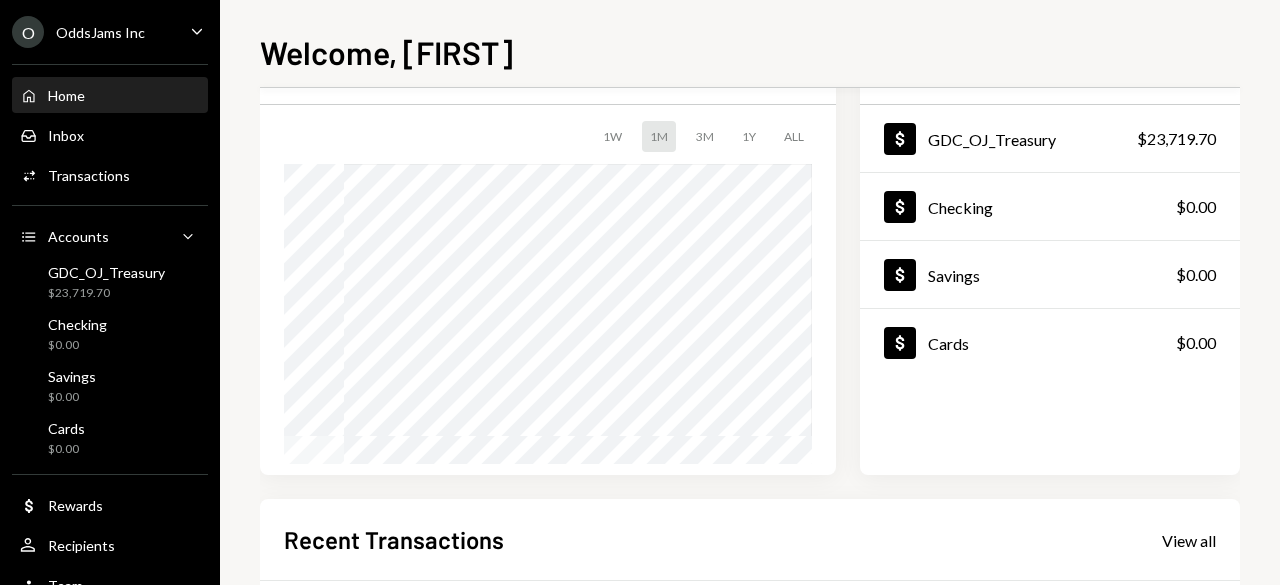 scroll, scrollTop: 200, scrollLeft: 0, axis: vertical 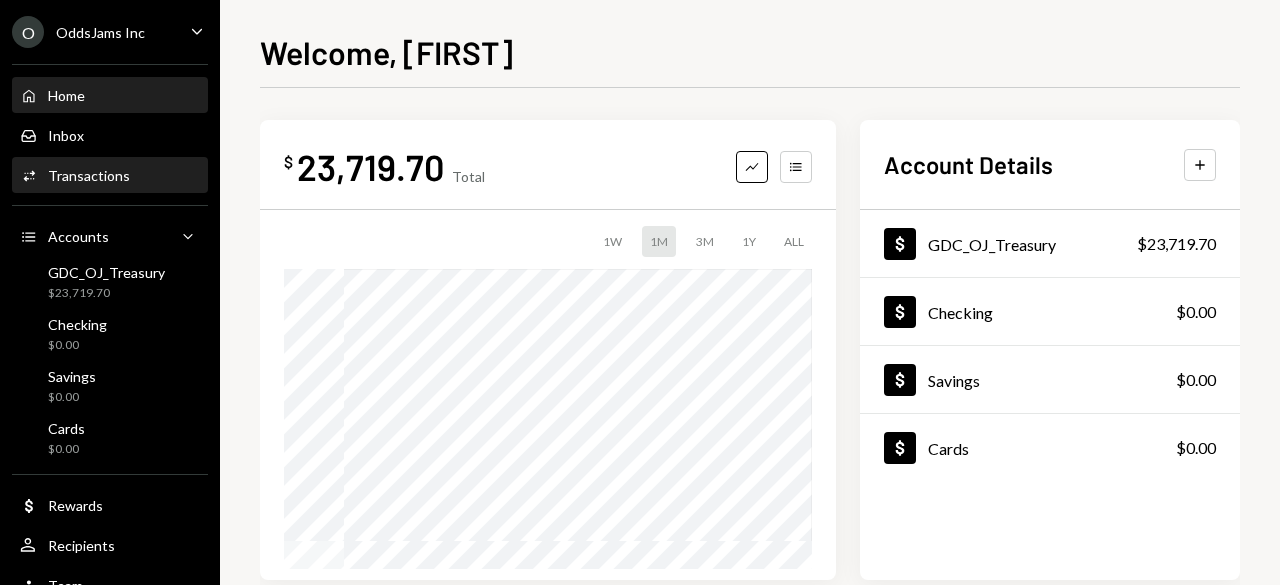 click on "Transactions" at bounding box center (89, 175) 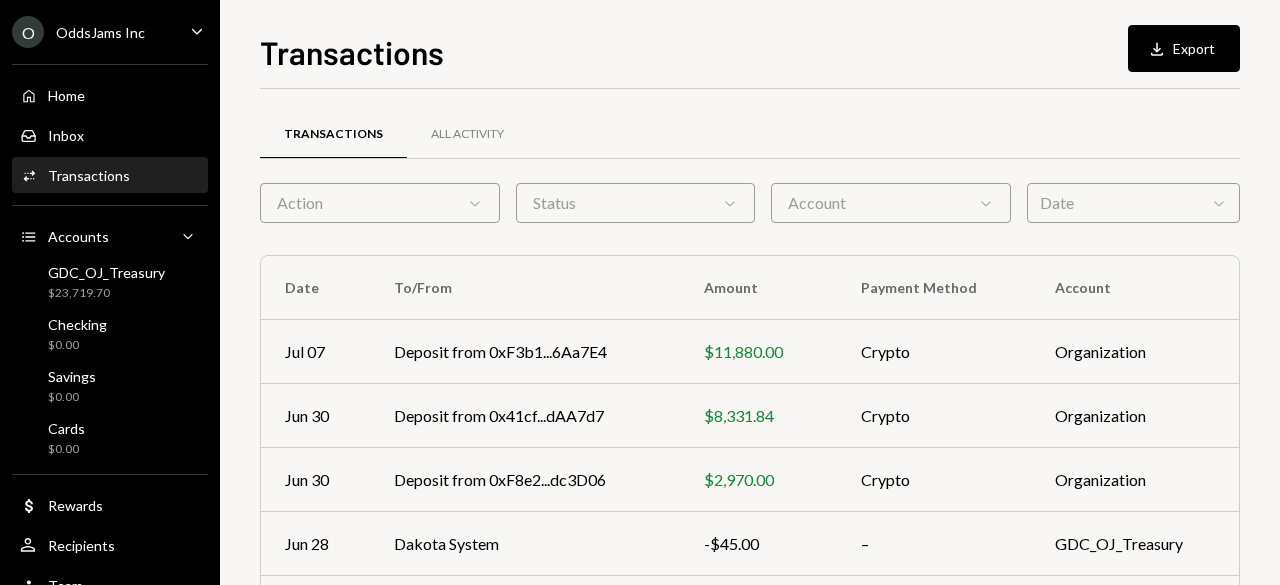 click on "Action Chevron Down" at bounding box center (380, 203) 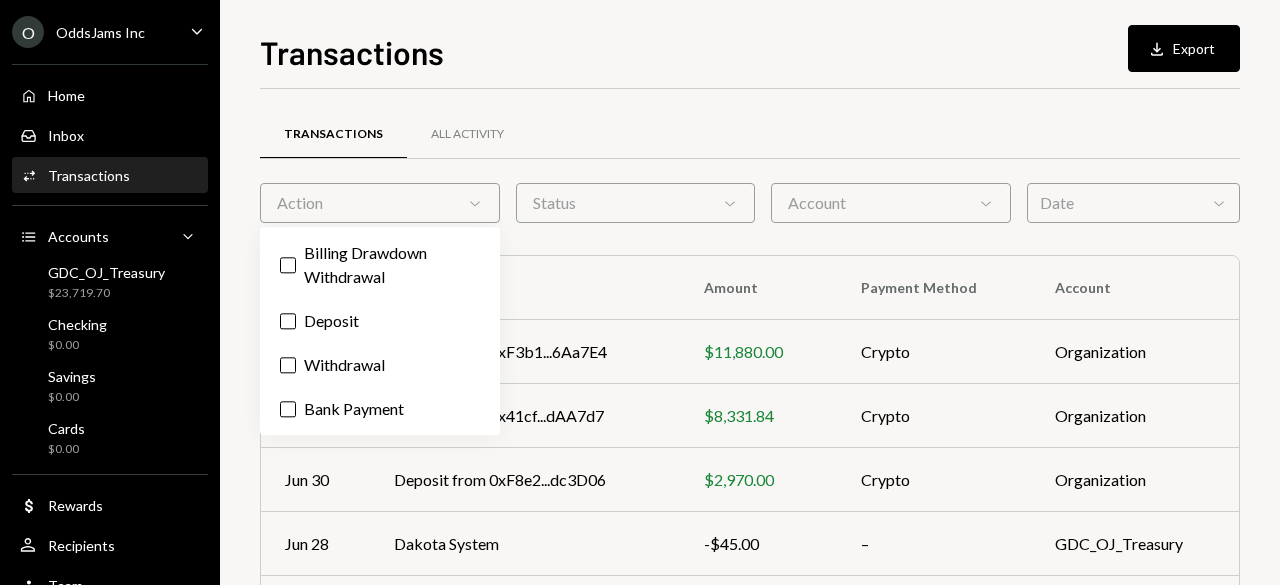 click on "Billing Drawdown Withdrawal Deposit Withdrawal Bank Payment" at bounding box center (380, 331) 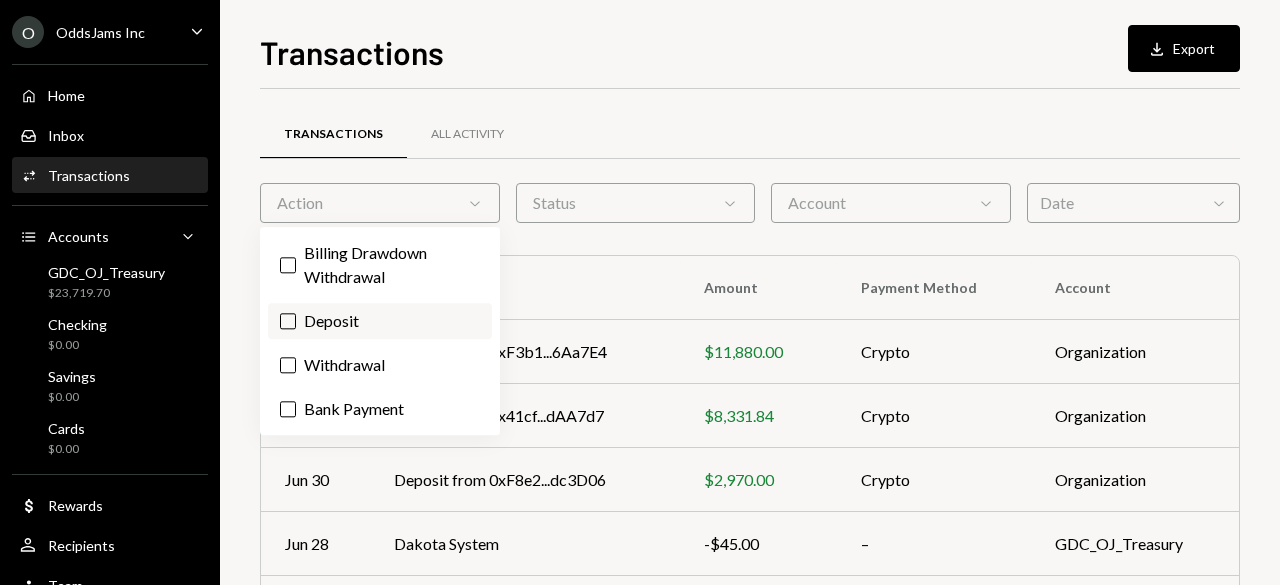 click on "Deposit" at bounding box center (380, 321) 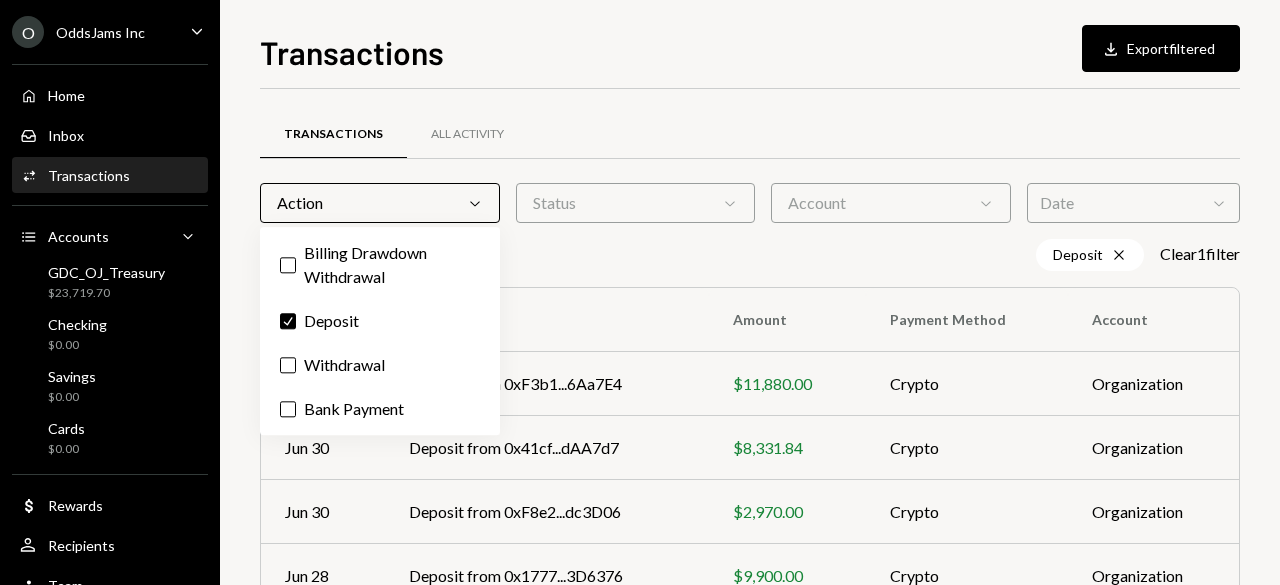 click on "Date Chevron Down" at bounding box center [1133, 203] 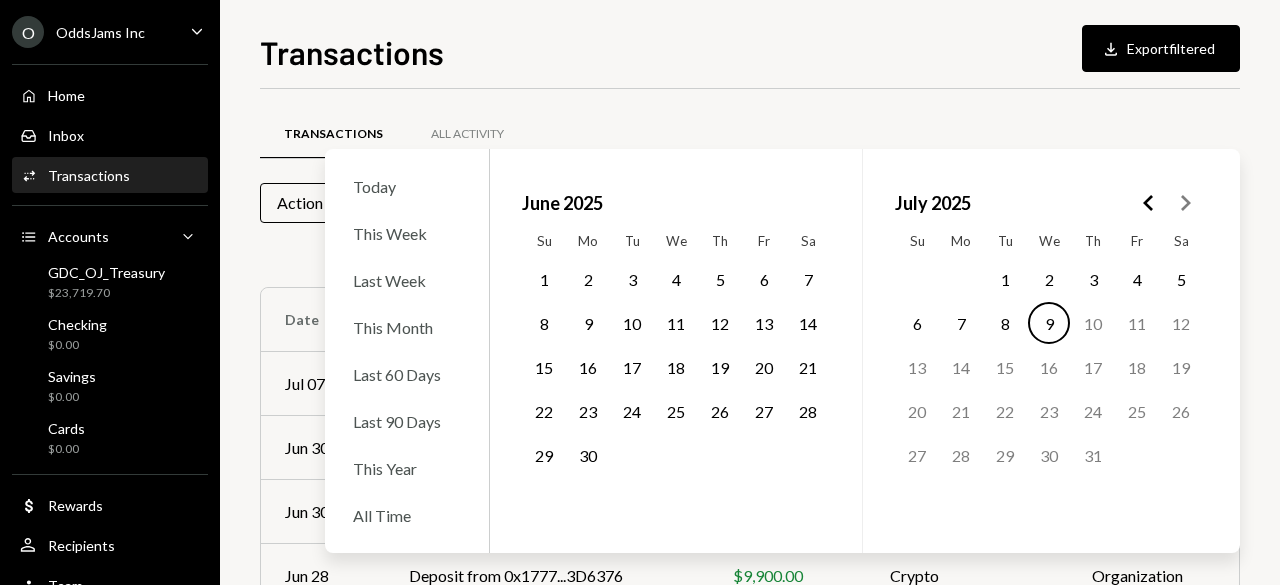 click at bounding box center (1149, 203) 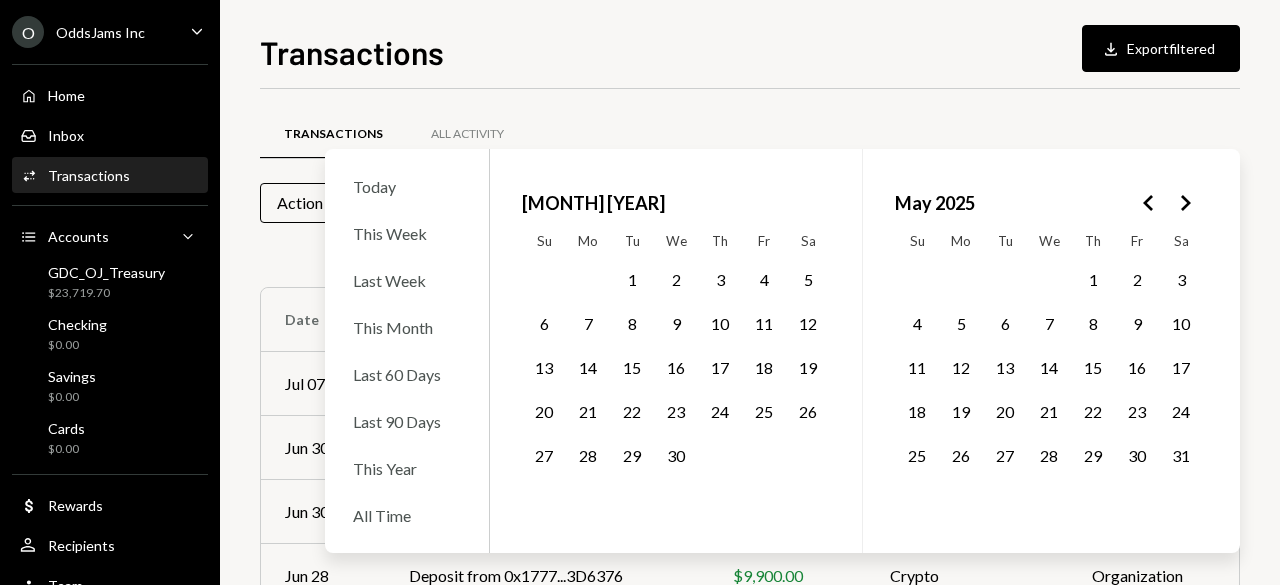 click at bounding box center [1149, 203] 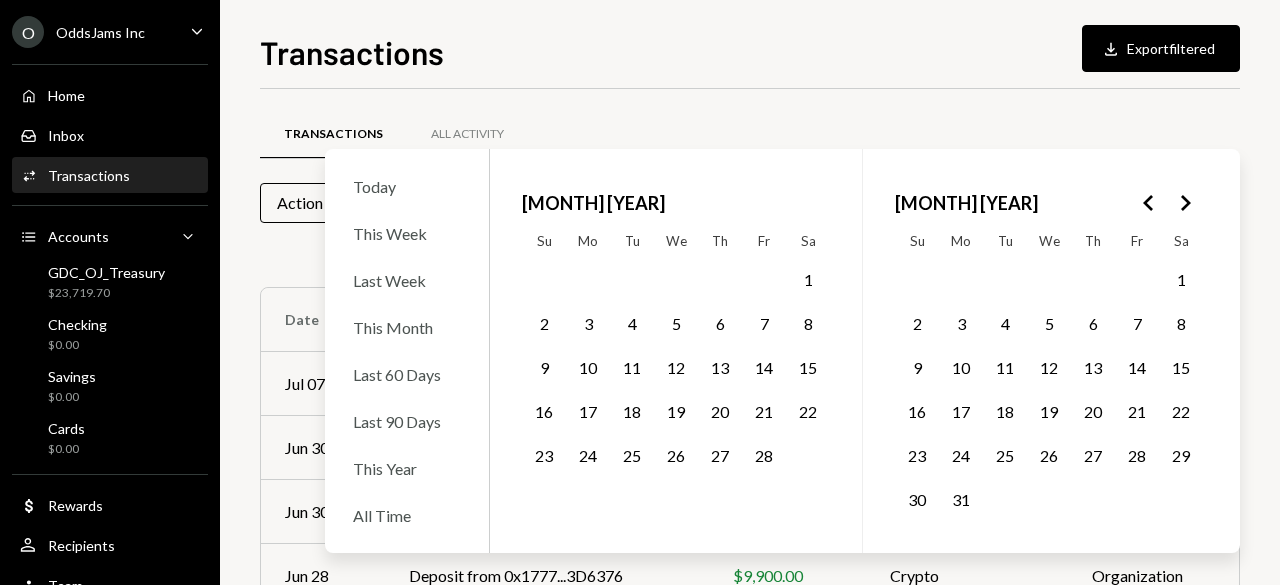 click at bounding box center (1149, 203) 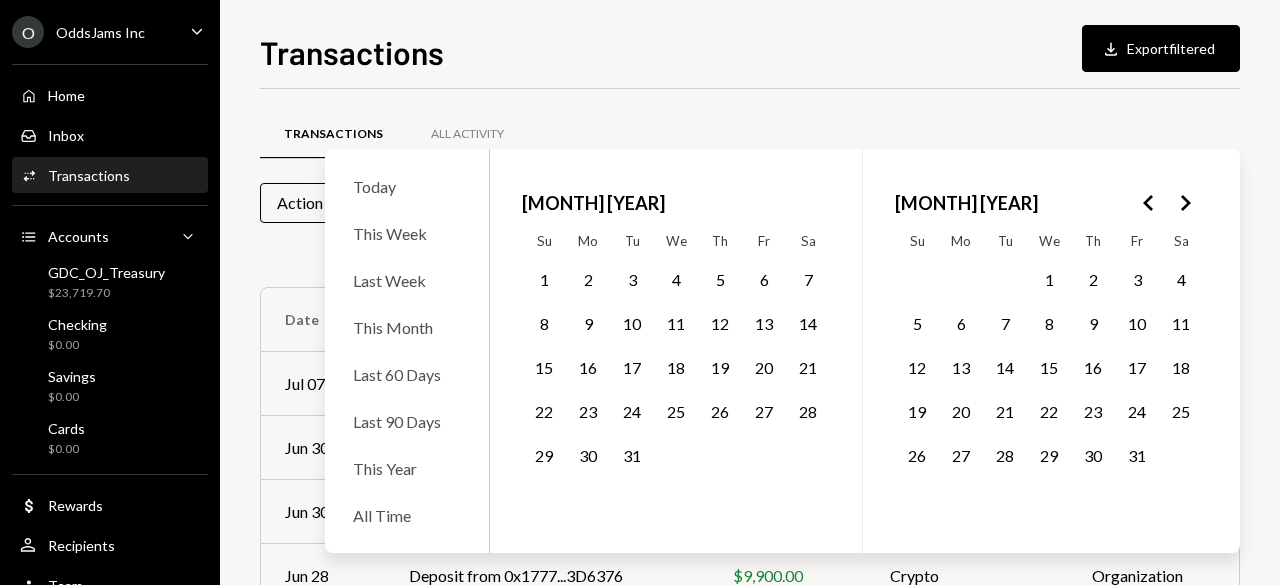 click on "1" at bounding box center [1049, 279] 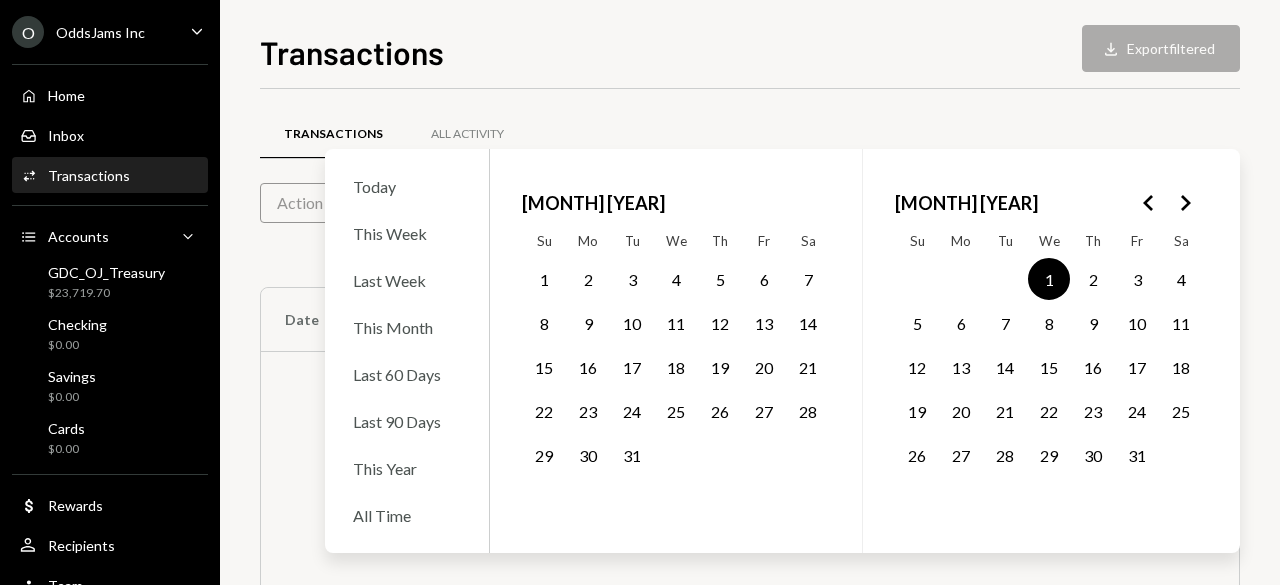 click at bounding box center (1185, 203) 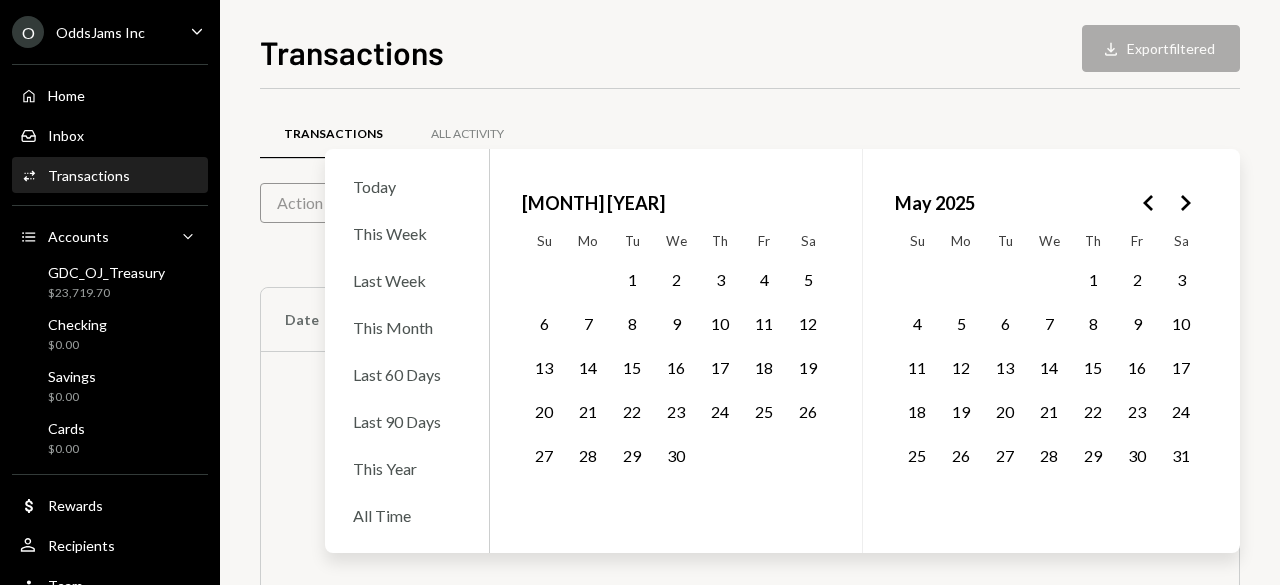 click at bounding box center (1185, 203) 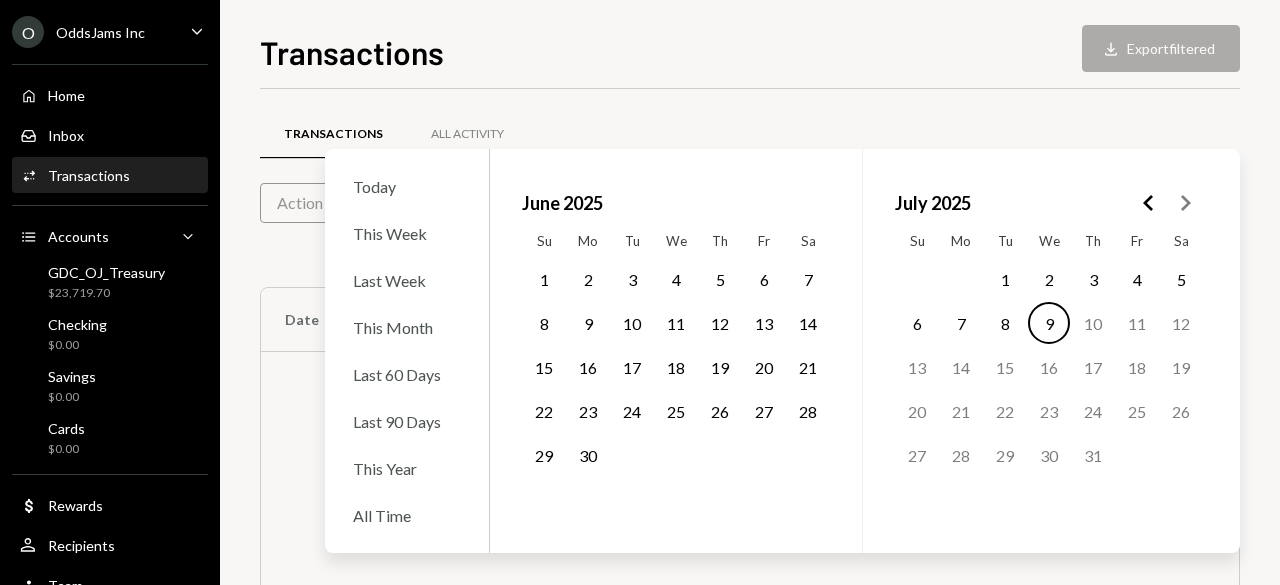 click on "30" at bounding box center [588, 455] 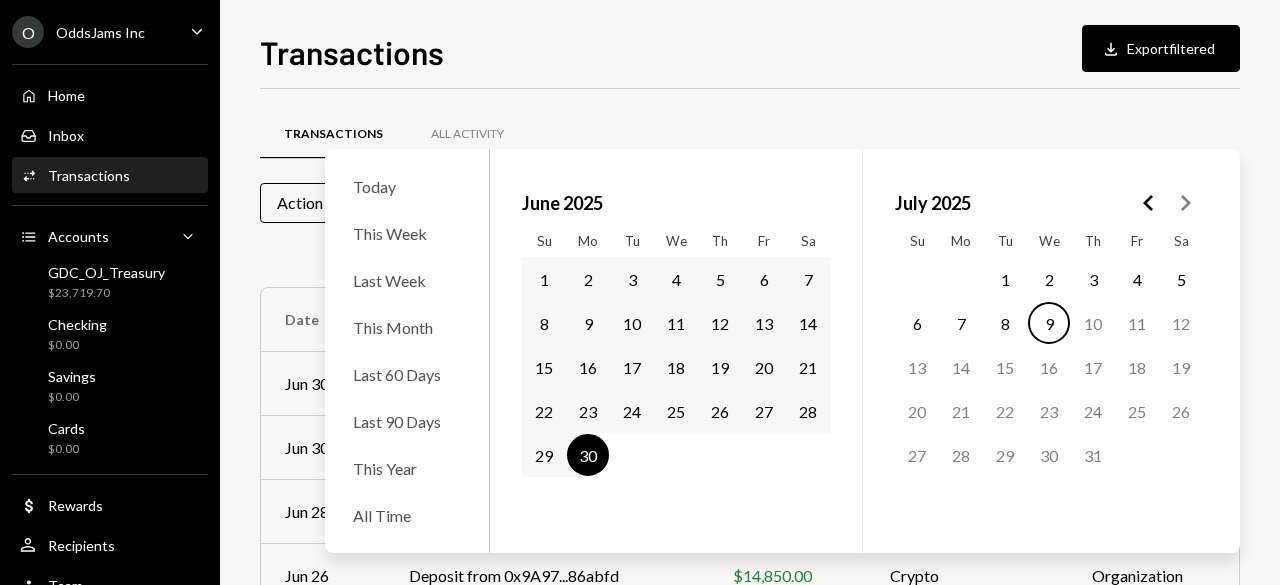 click on "Transactions All Activity" at bounding box center [750, 134] 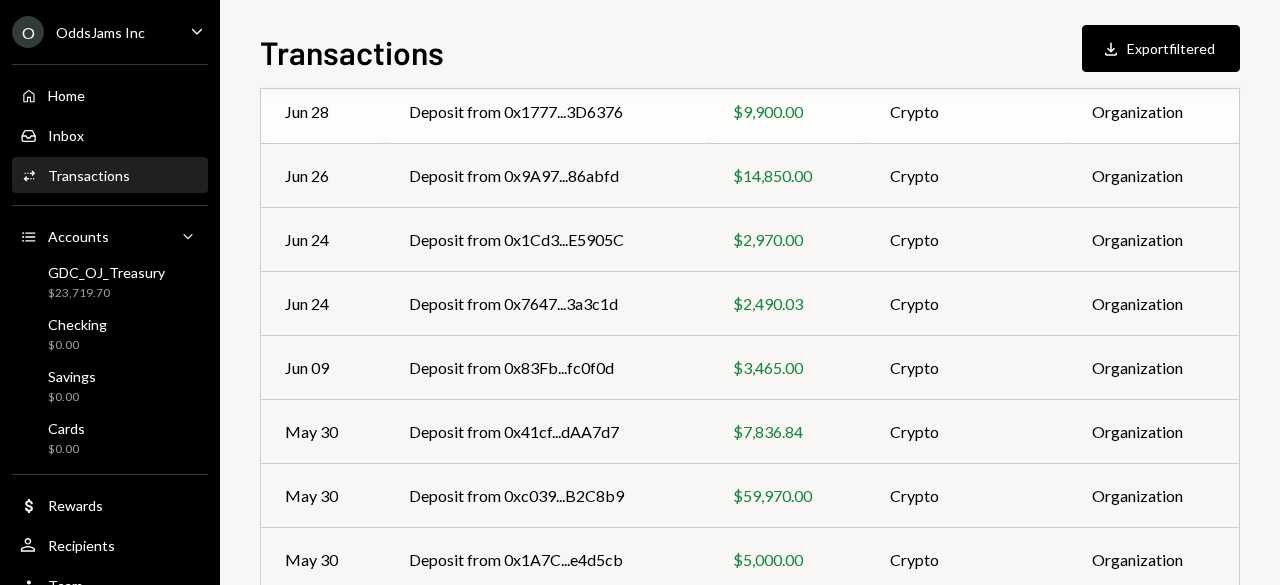 scroll, scrollTop: 490, scrollLeft: 0, axis: vertical 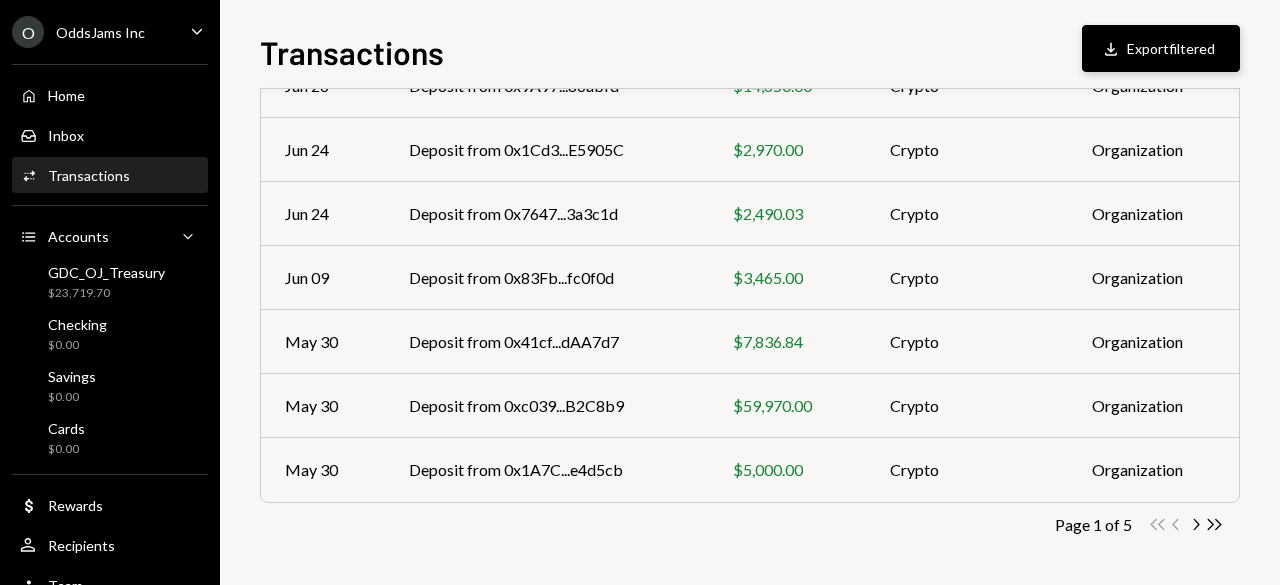 click on "Download Export  filtered" at bounding box center [1161, 48] 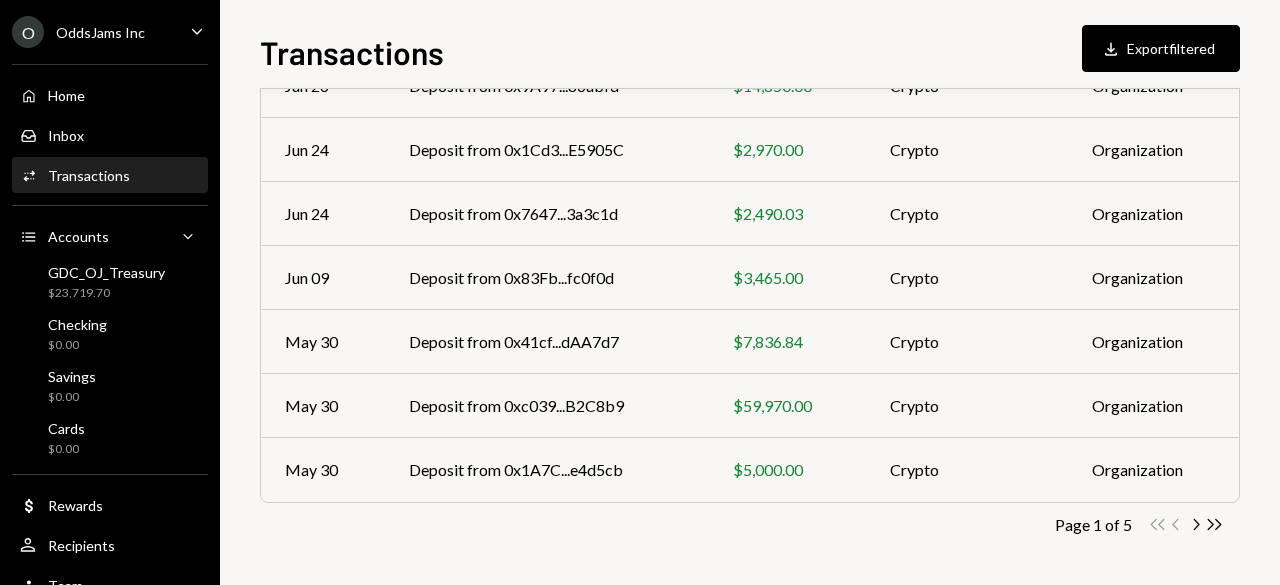 click on "Activities Transactions" at bounding box center (110, 176) 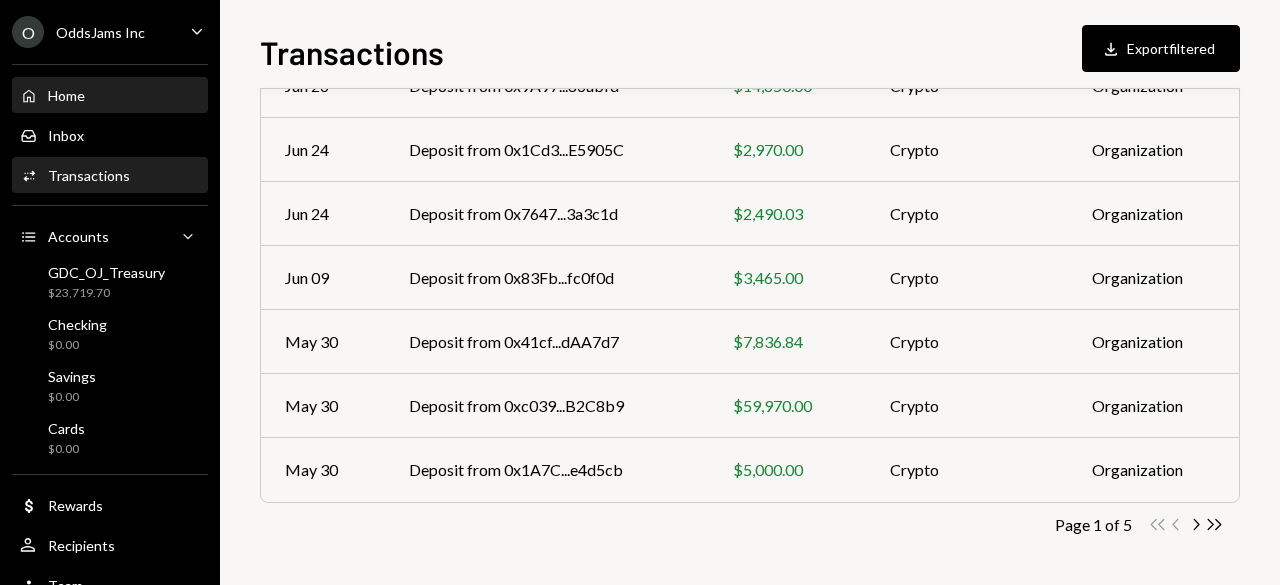 click on "Home Home" at bounding box center [52, 96] 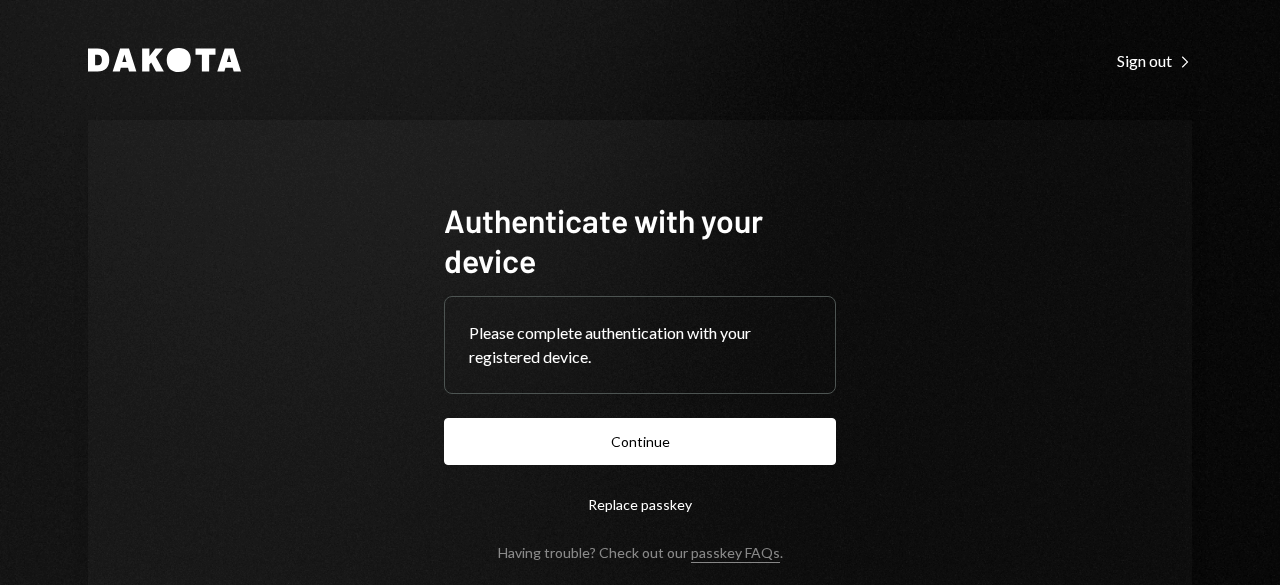 scroll, scrollTop: 0, scrollLeft: 0, axis: both 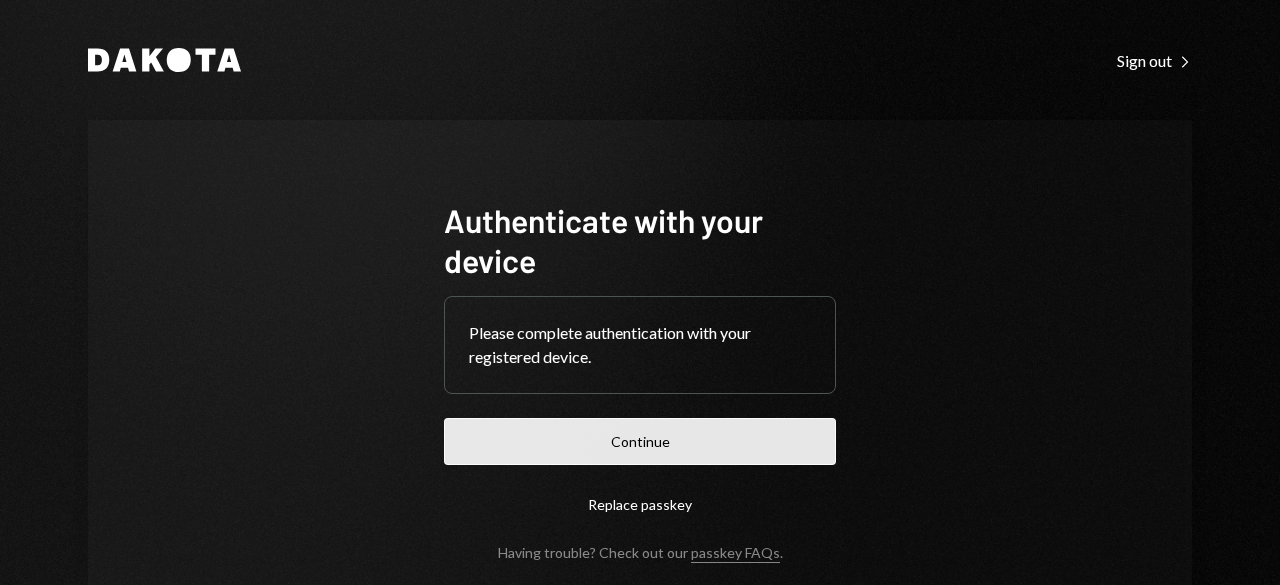 click on "Continue" at bounding box center [640, 441] 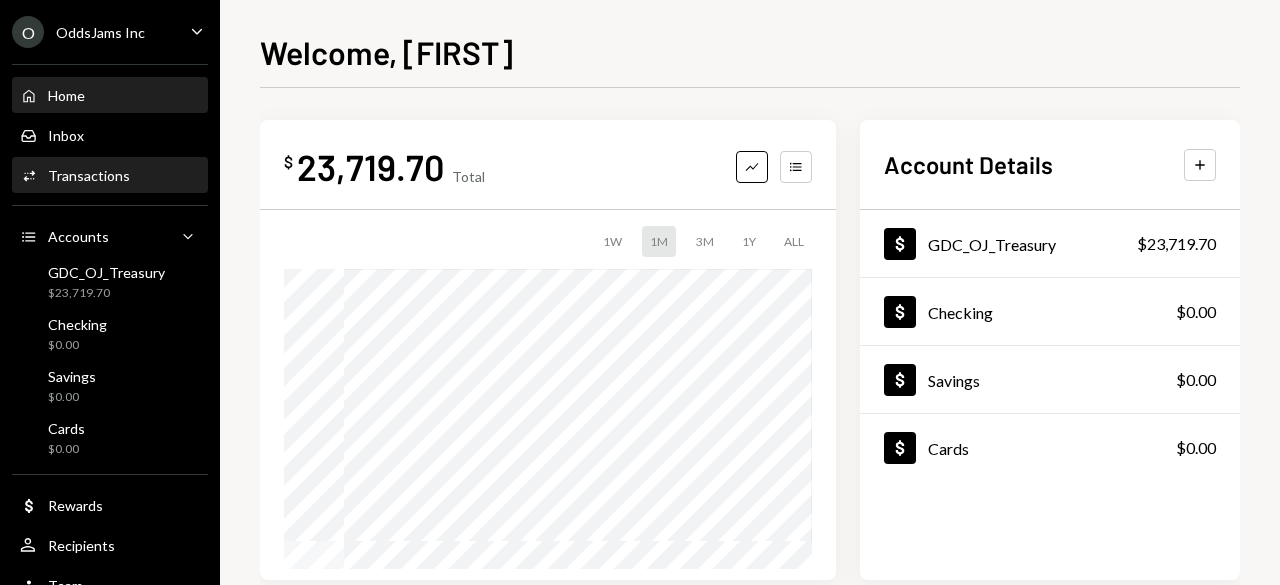 click on "Transactions" at bounding box center (89, 175) 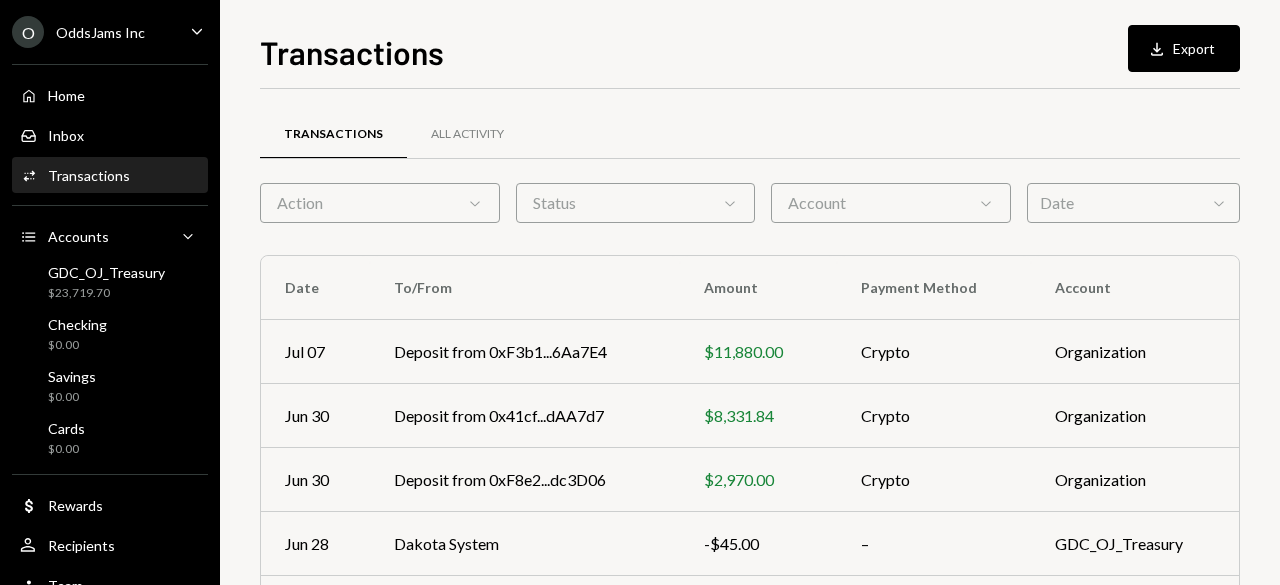 click on "Transactions All Activity" at bounding box center [750, 146] 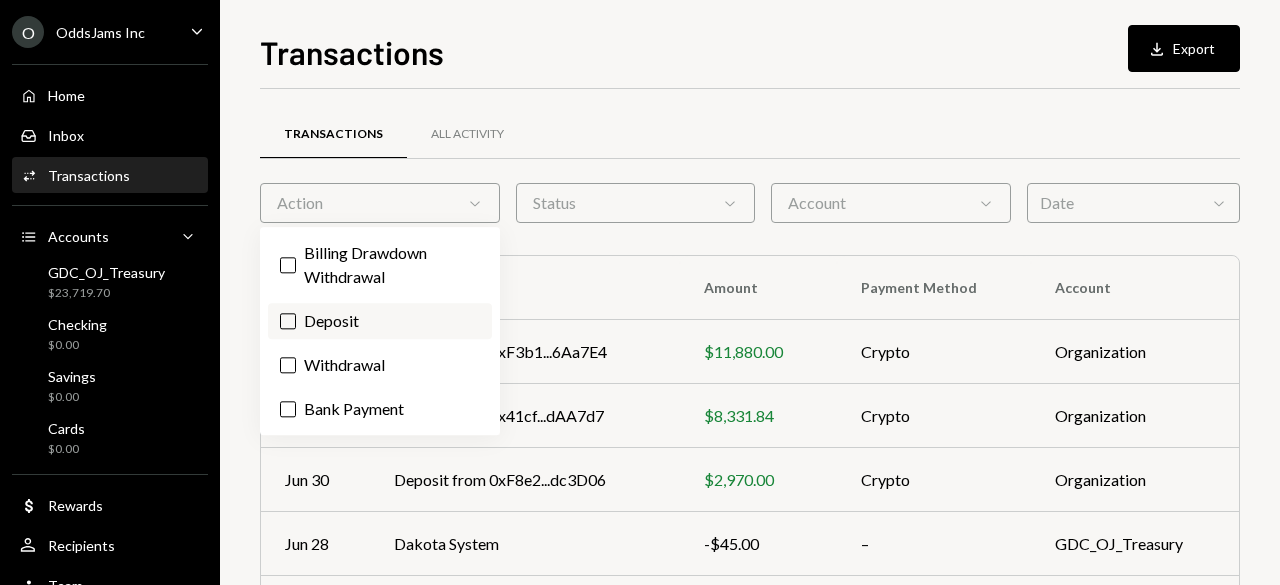 click on "Deposit" at bounding box center [380, 321] 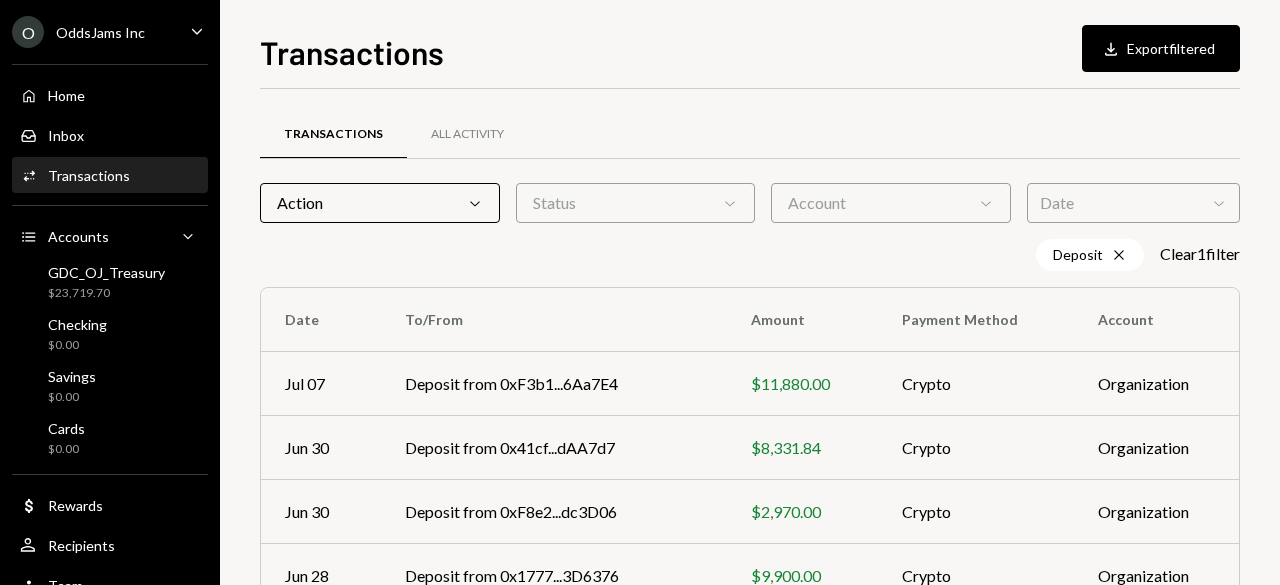 click on "Date Chevron Down" at bounding box center [1133, 203] 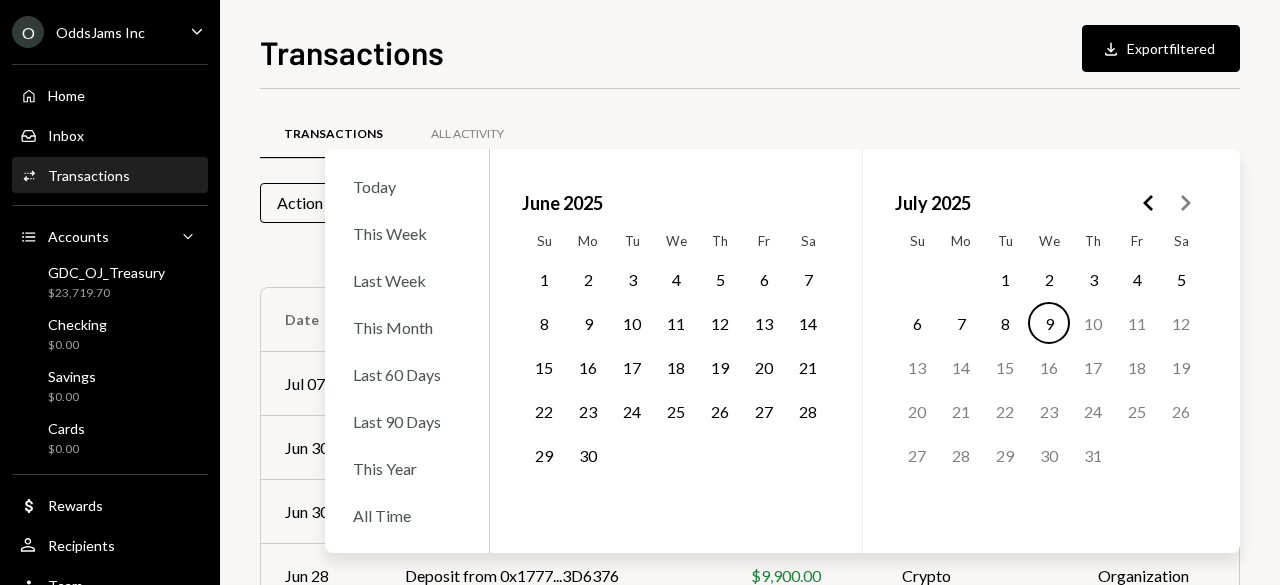 click on "1" at bounding box center (544, 279) 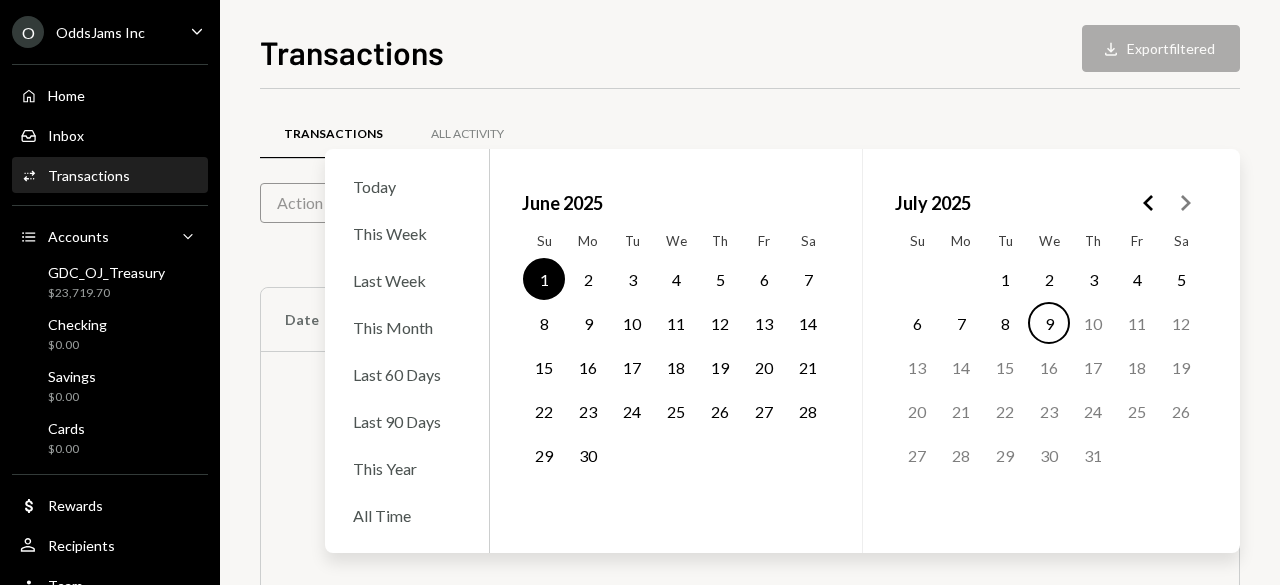 click on "30" at bounding box center [588, 455] 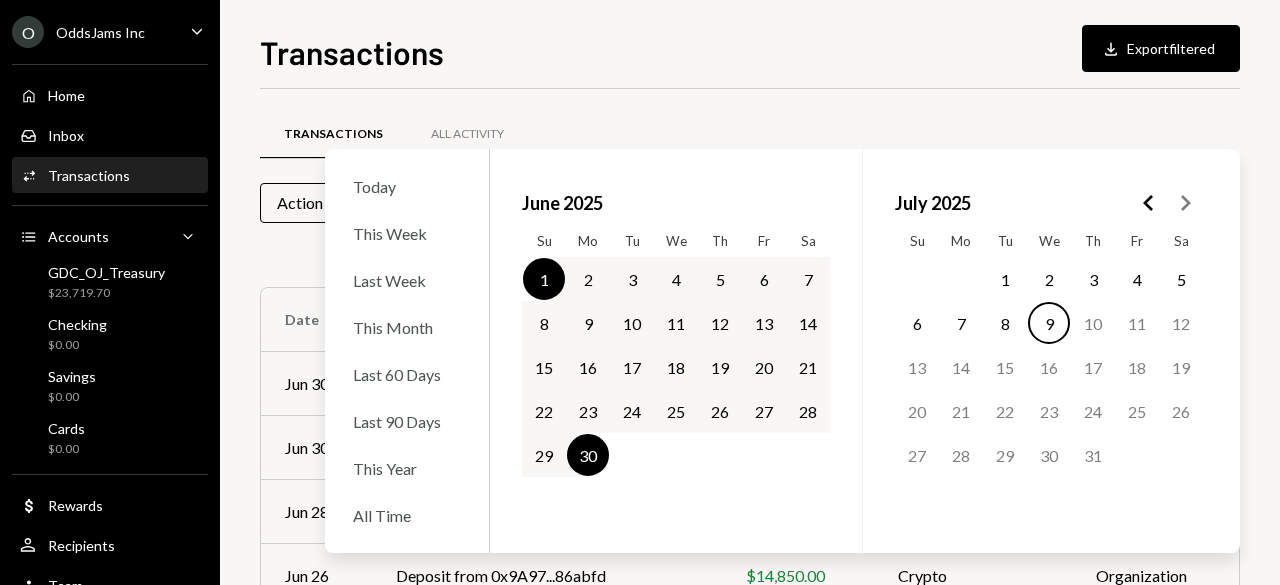 click on "Transactions All Activity" at bounding box center (750, 134) 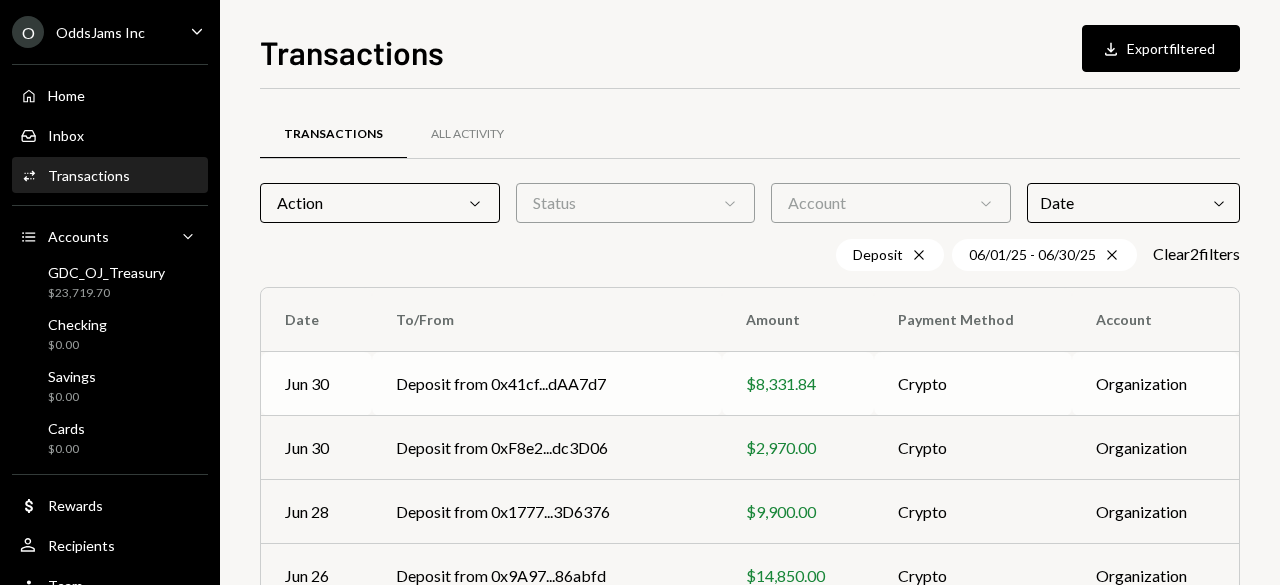 click on "$8,331.84" at bounding box center [798, 384] 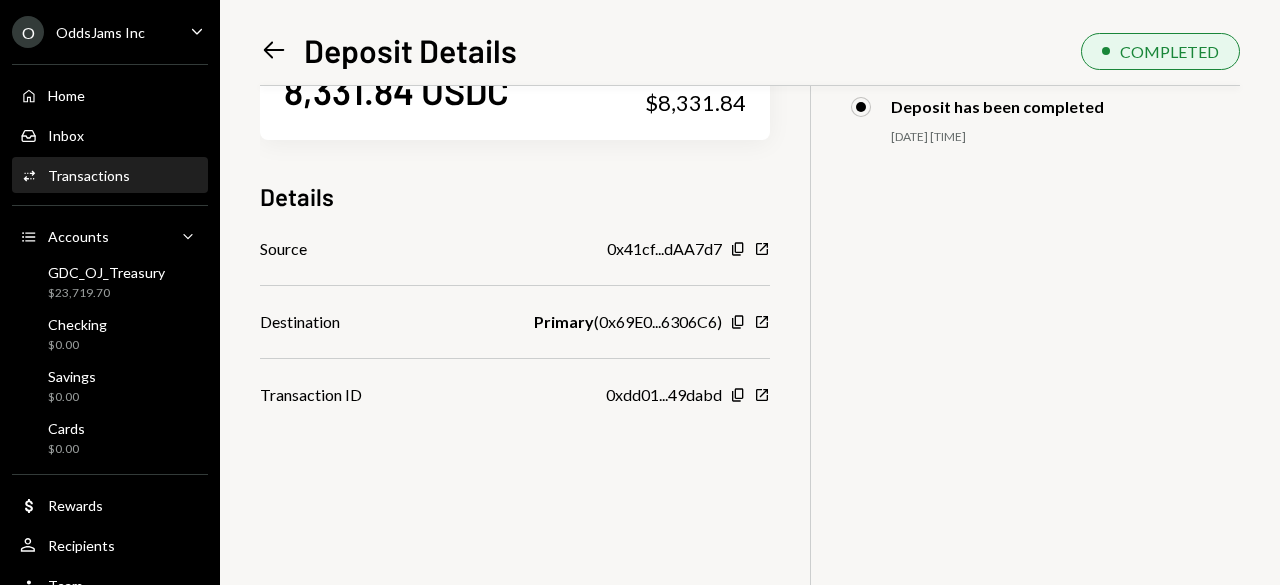 scroll, scrollTop: 0, scrollLeft: 0, axis: both 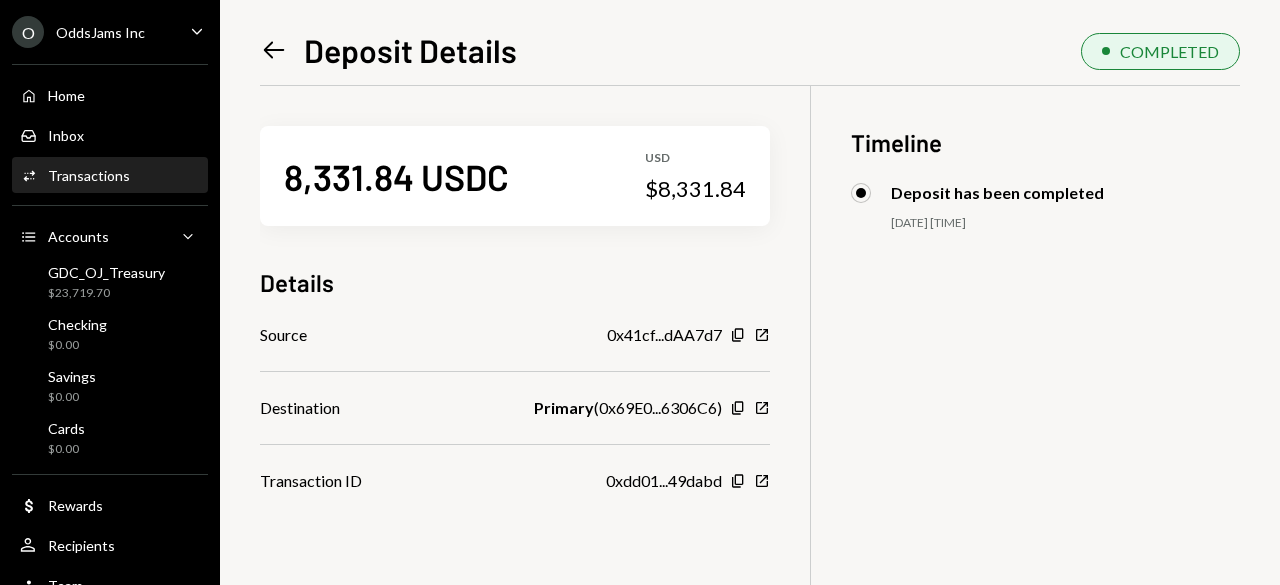 click on "O OddsJams Inc Caret Down" at bounding box center [110, 32] 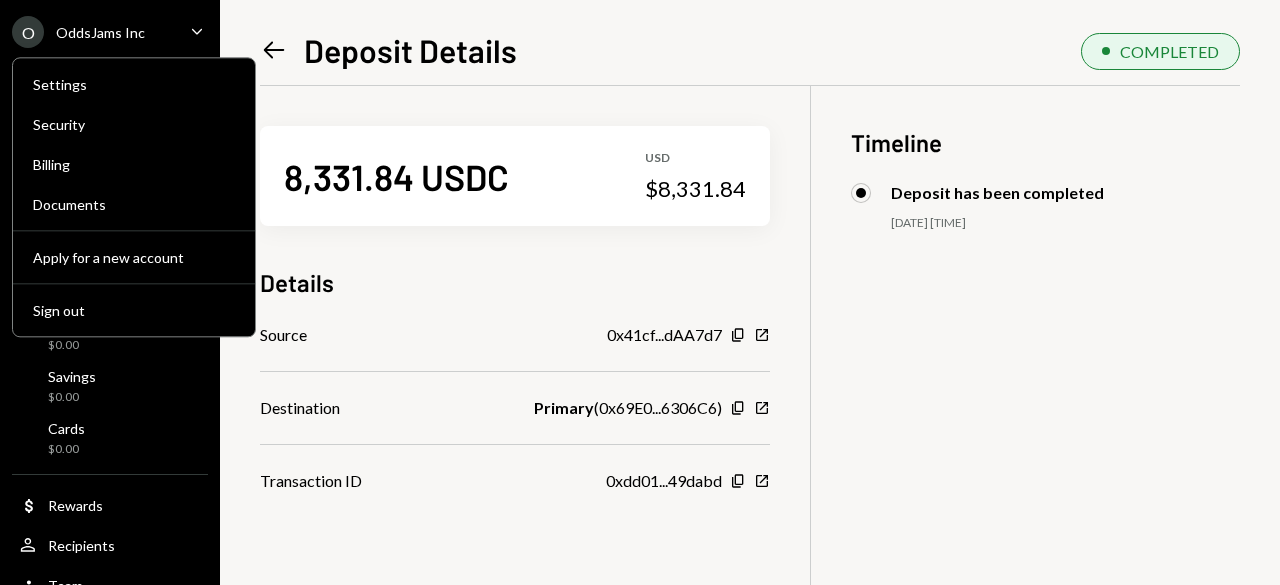 click on "Left Arrow Deposit Details COMPLETED 8,331.84  USDC USD $8,331.84 Details Source 0x41cf...dAA7d7 Copy New Window Destination Primary  ( 0x69E0...6306C6 ) Copy New Window Transaction ID 0xdd01...49dabd Copy New Window Timeline Deposit has been completed 06/30/25 8:26 PM" at bounding box center (750, 292) 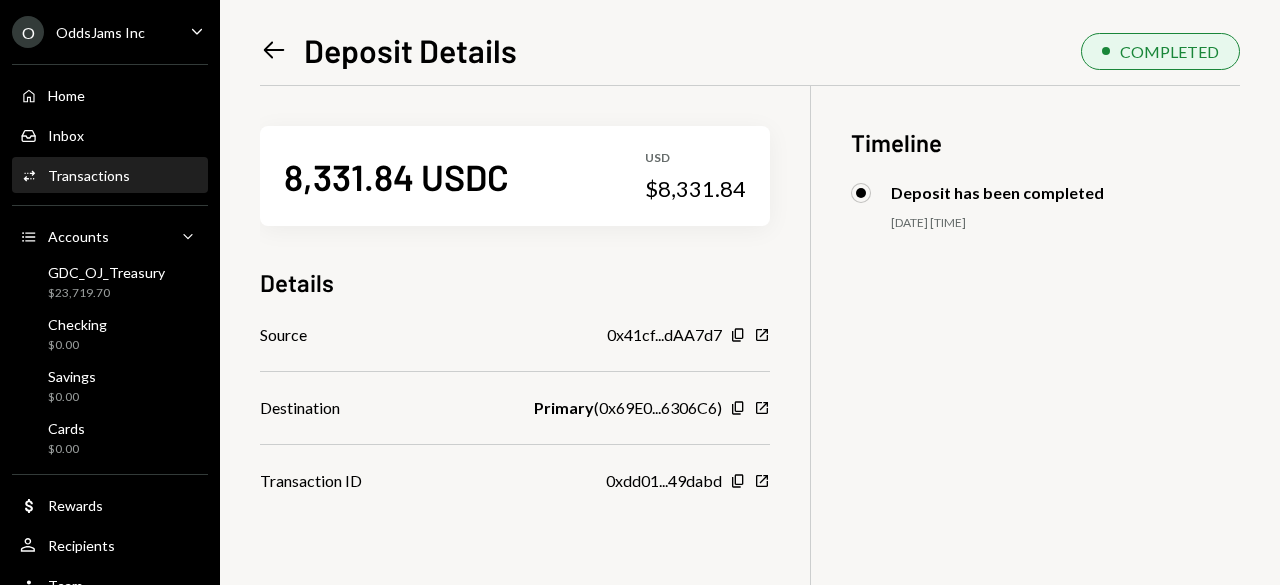 click on "O OddsJams Inc Caret Down" at bounding box center (110, 32) 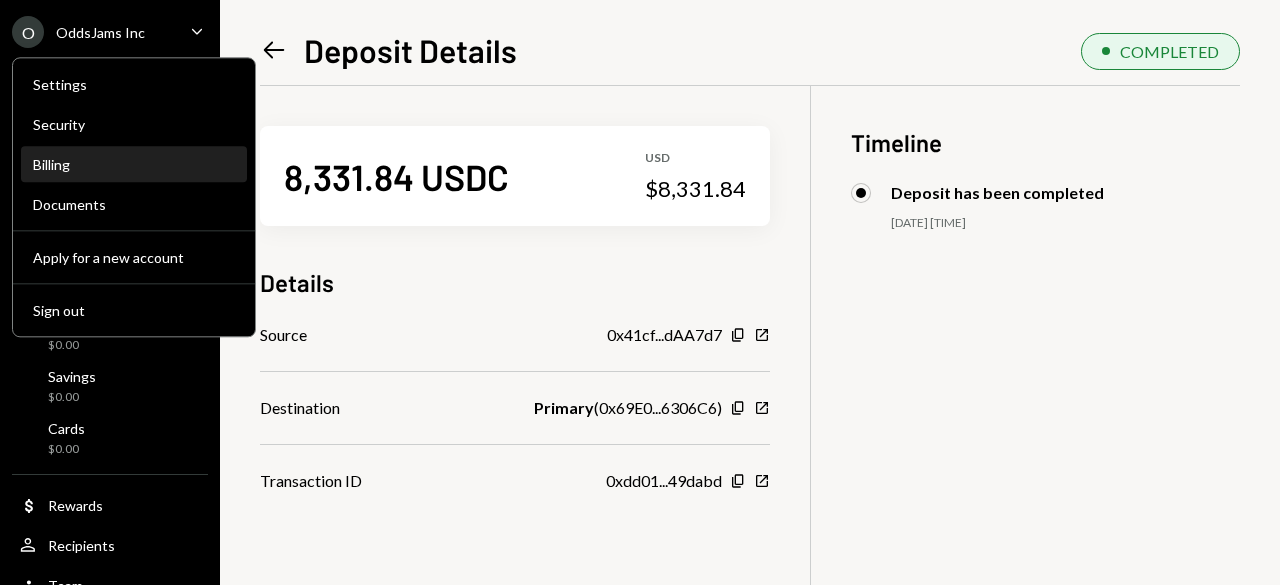 click on "Billing" at bounding box center [134, 165] 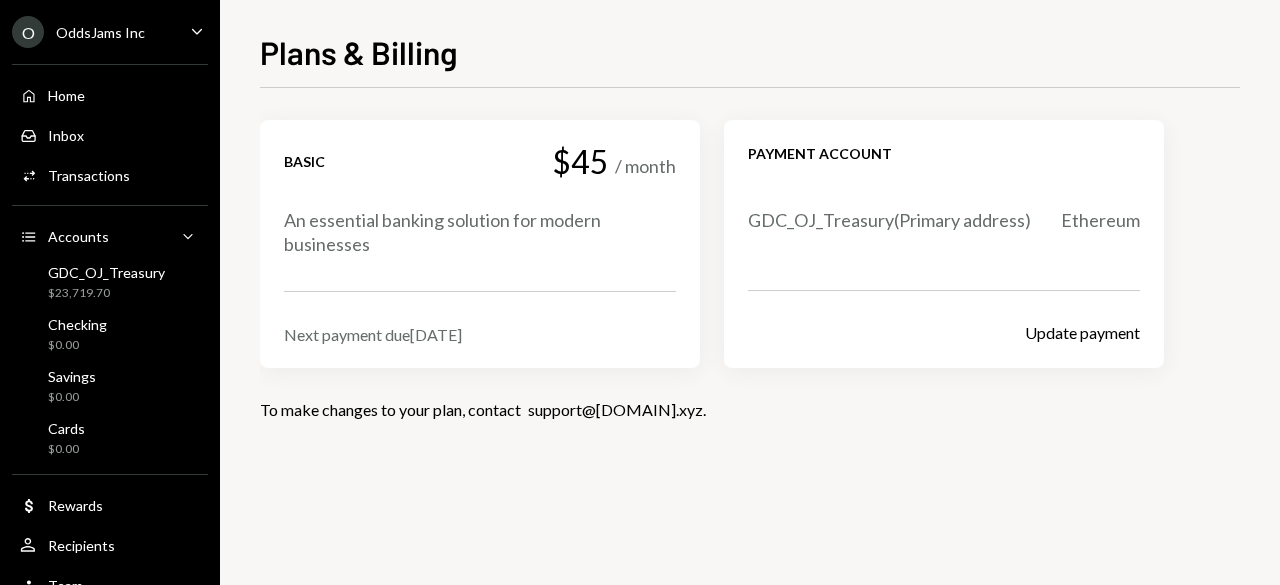 click on "O OddsJams Inc Caret Down" at bounding box center (110, 32) 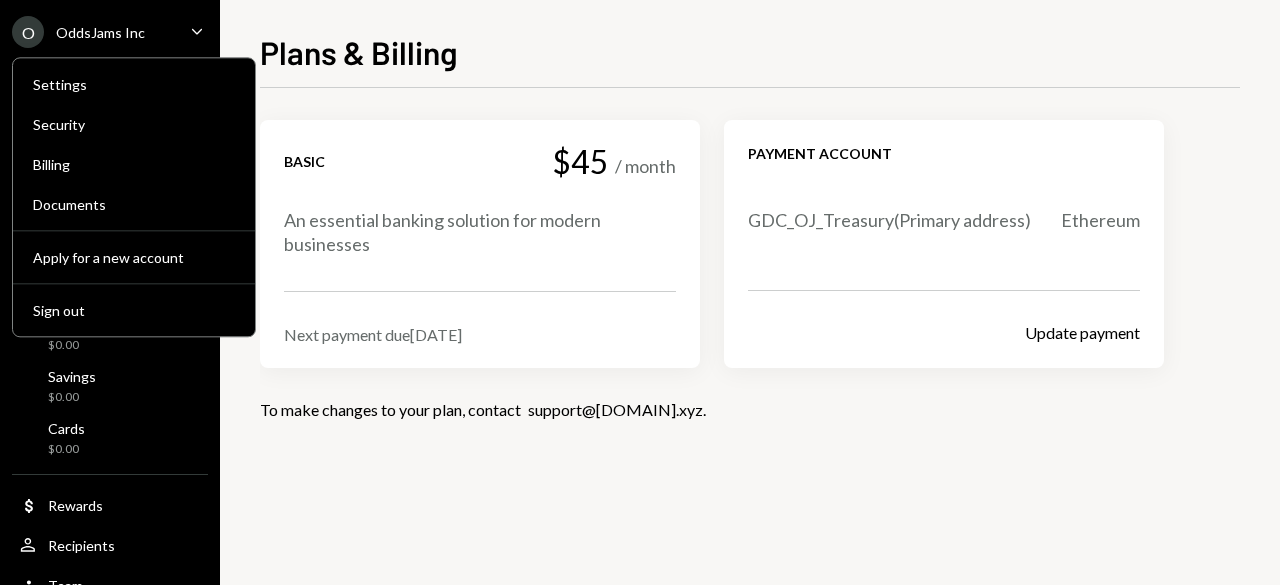 click on "Plans & Billing" at bounding box center (359, 52) 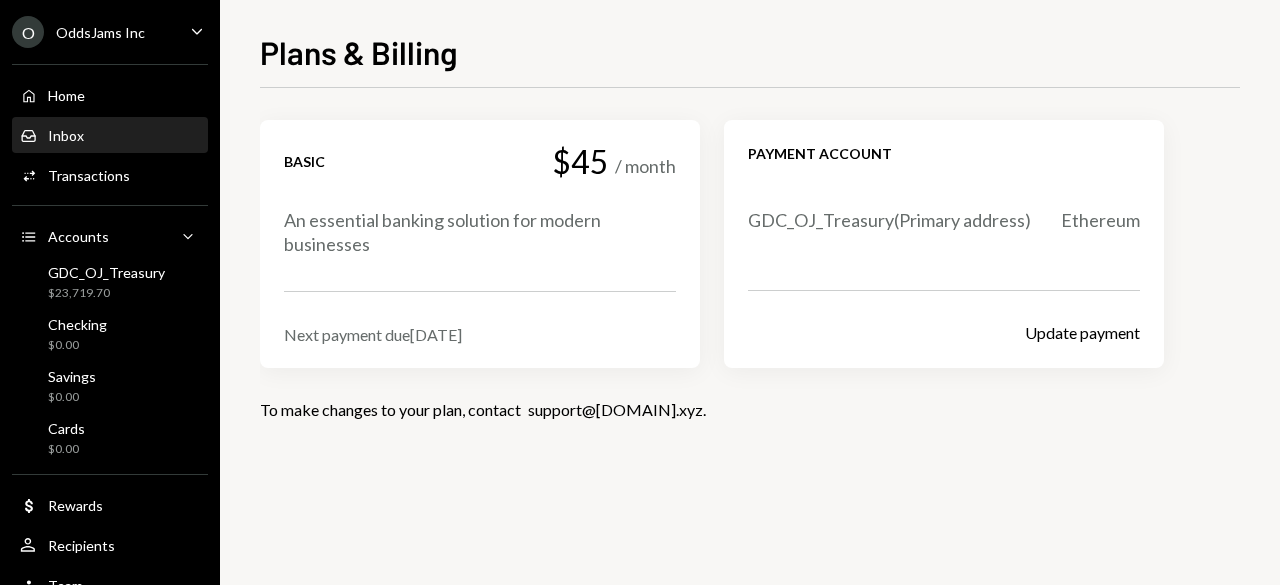 click on "Inbox Inbox" at bounding box center [110, 136] 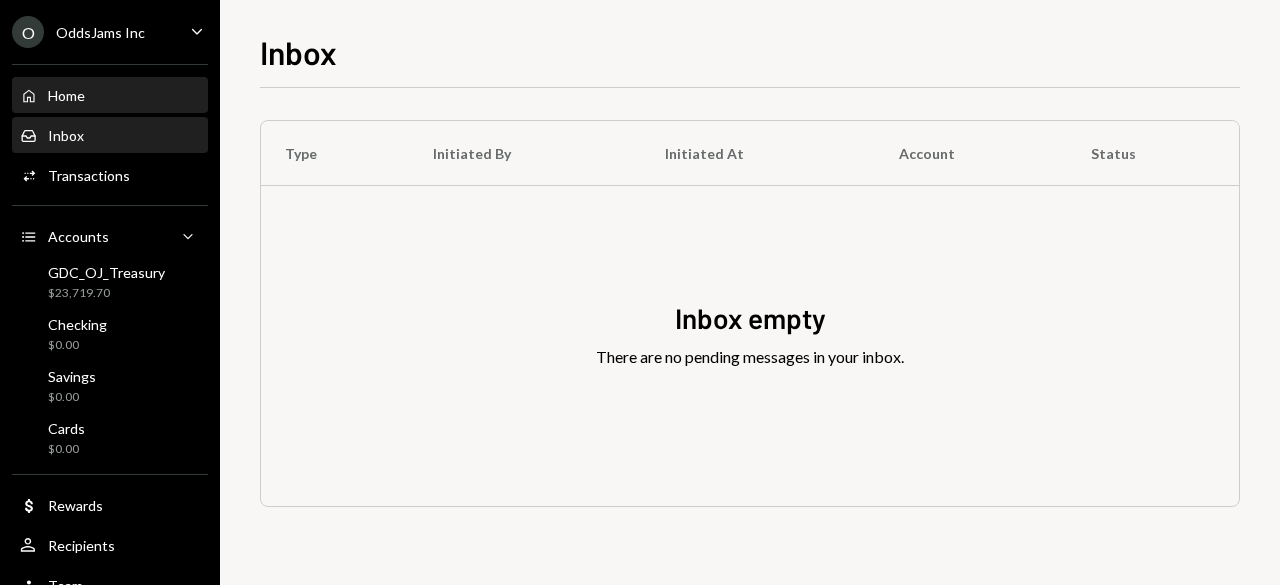 click on "Home Home" at bounding box center [110, 96] 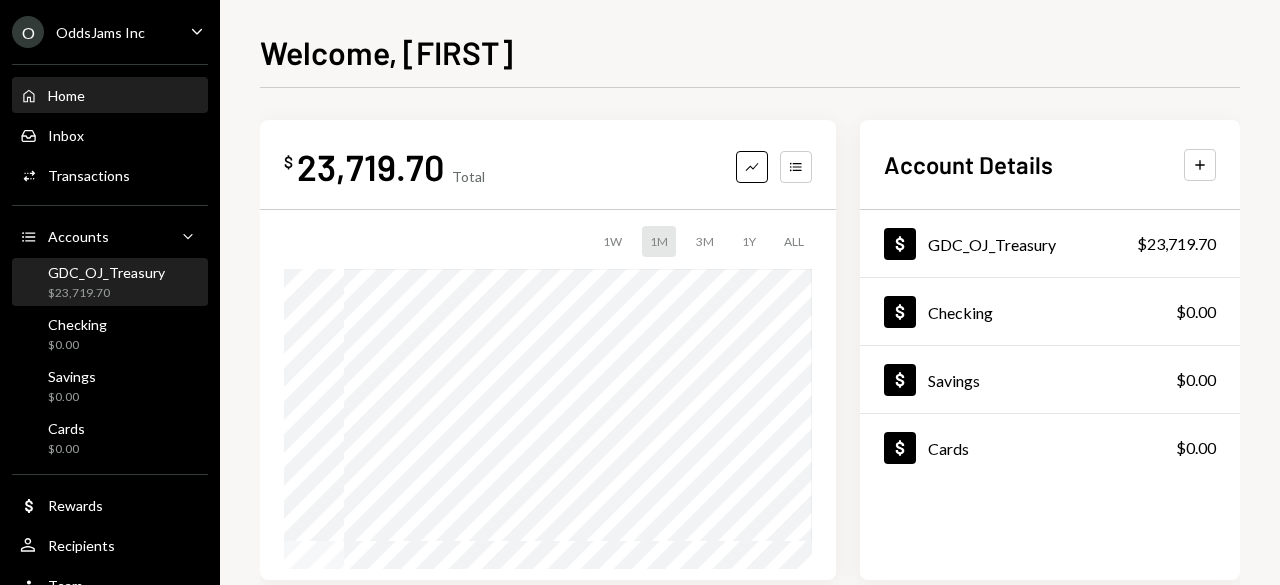 click on "$23,719.70" at bounding box center [106, 293] 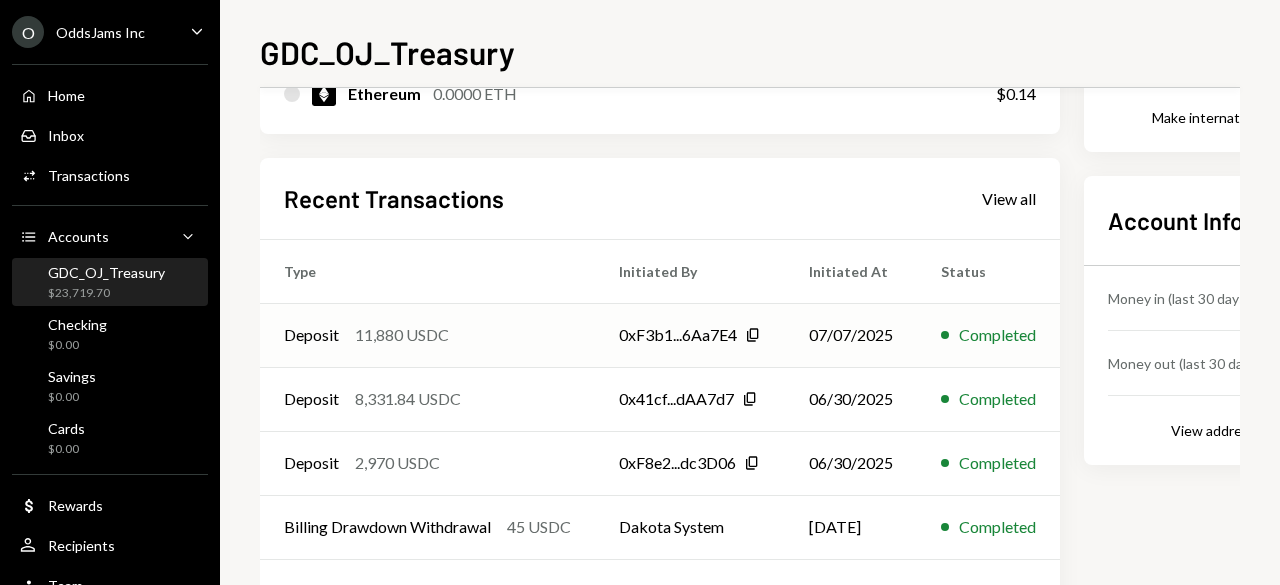 scroll, scrollTop: 500, scrollLeft: 0, axis: vertical 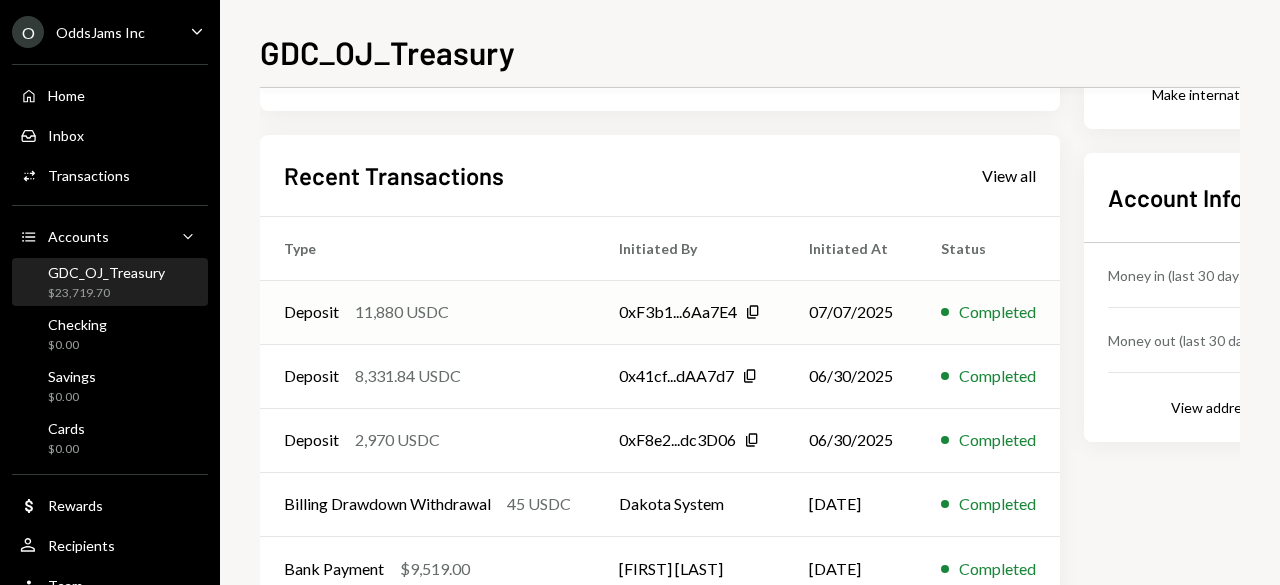 click on "11,880  USDC" at bounding box center [402, 312] 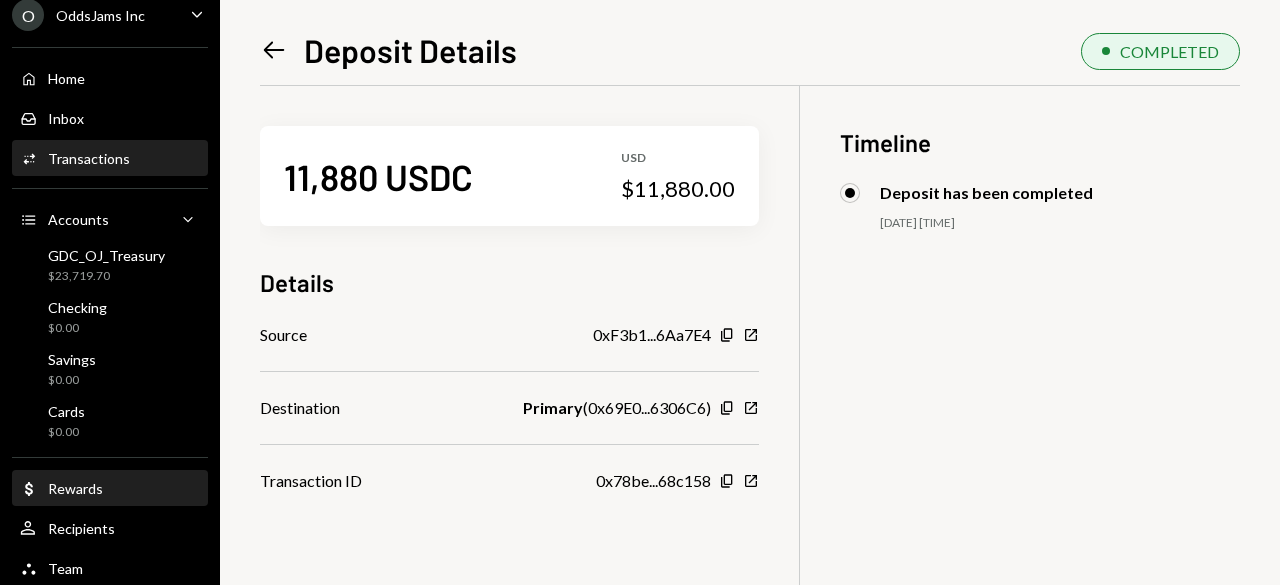 scroll, scrollTop: 22, scrollLeft: 0, axis: vertical 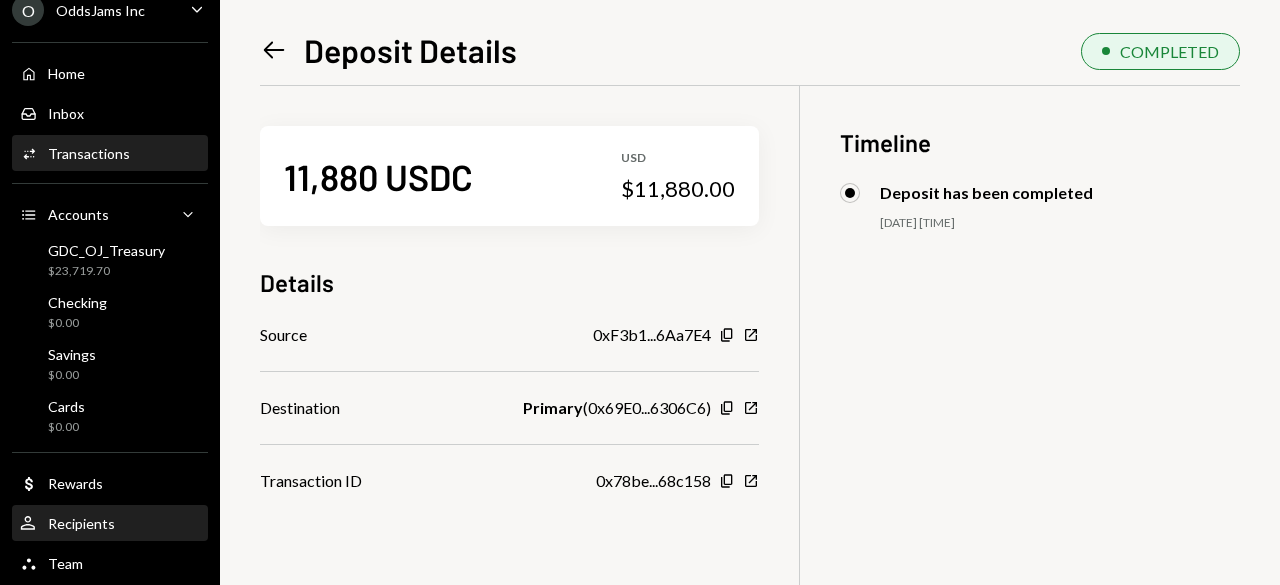 click on "User Recipients" at bounding box center [110, 524] 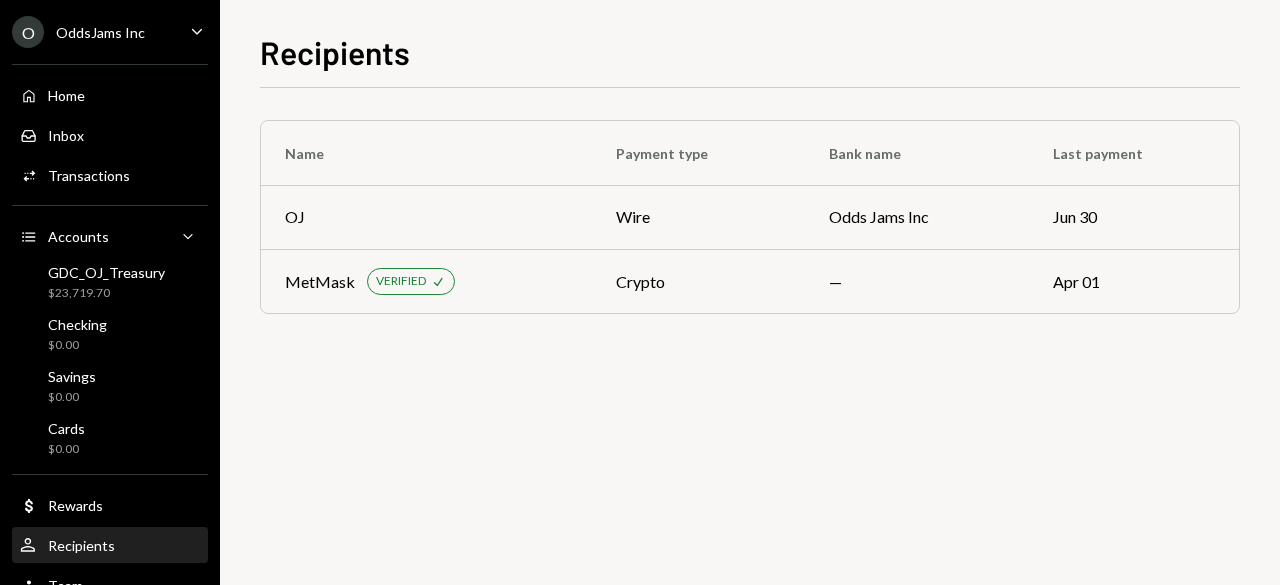 scroll, scrollTop: 14, scrollLeft: 0, axis: vertical 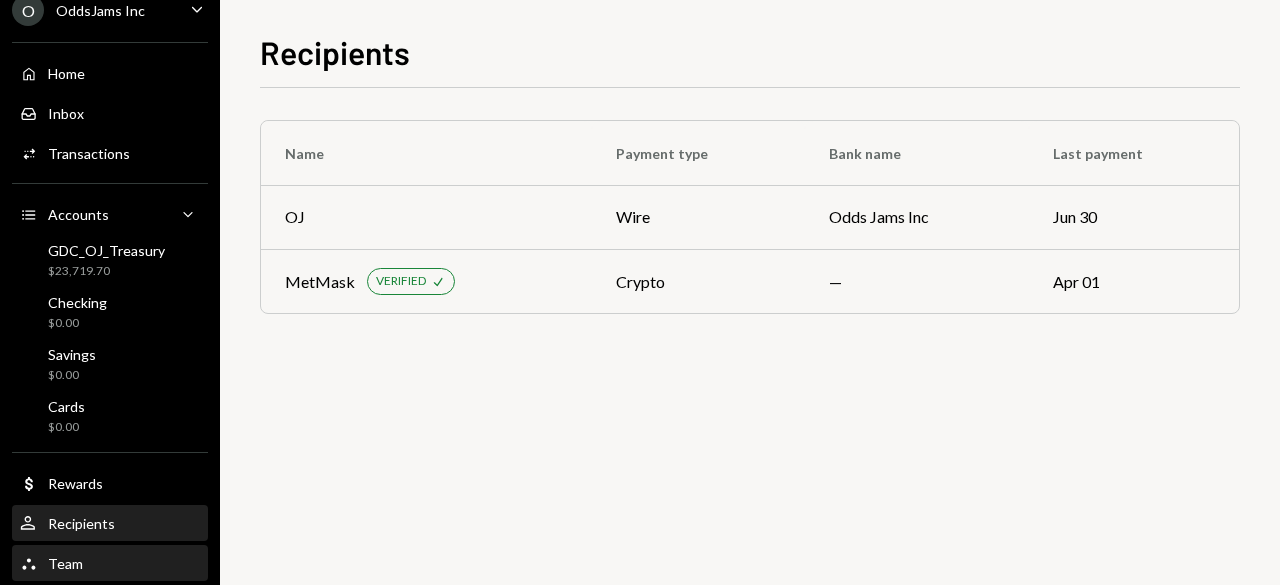 click on "Team Team" at bounding box center (110, 564) 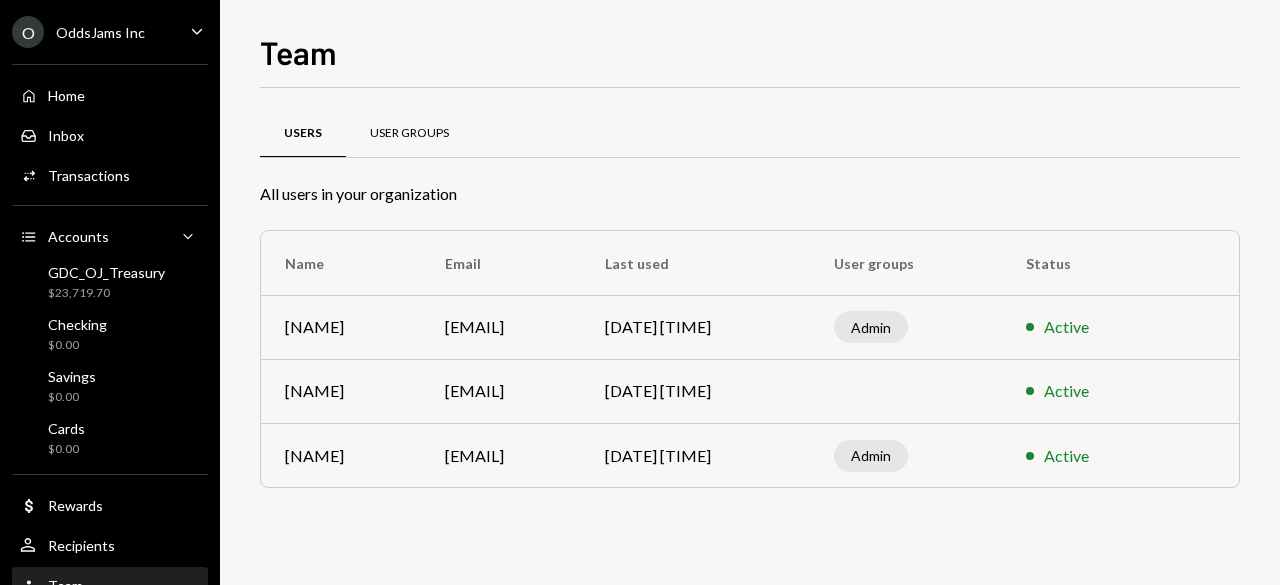 click on "User Groups" at bounding box center [409, 133] 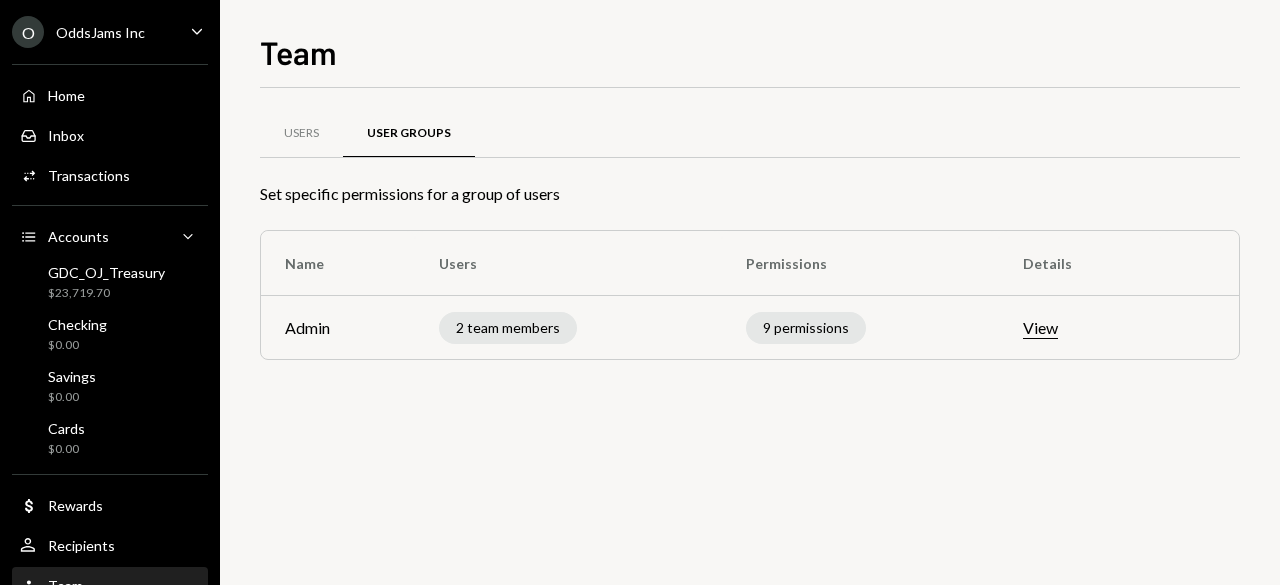 click on "View" at bounding box center [1040, 328] 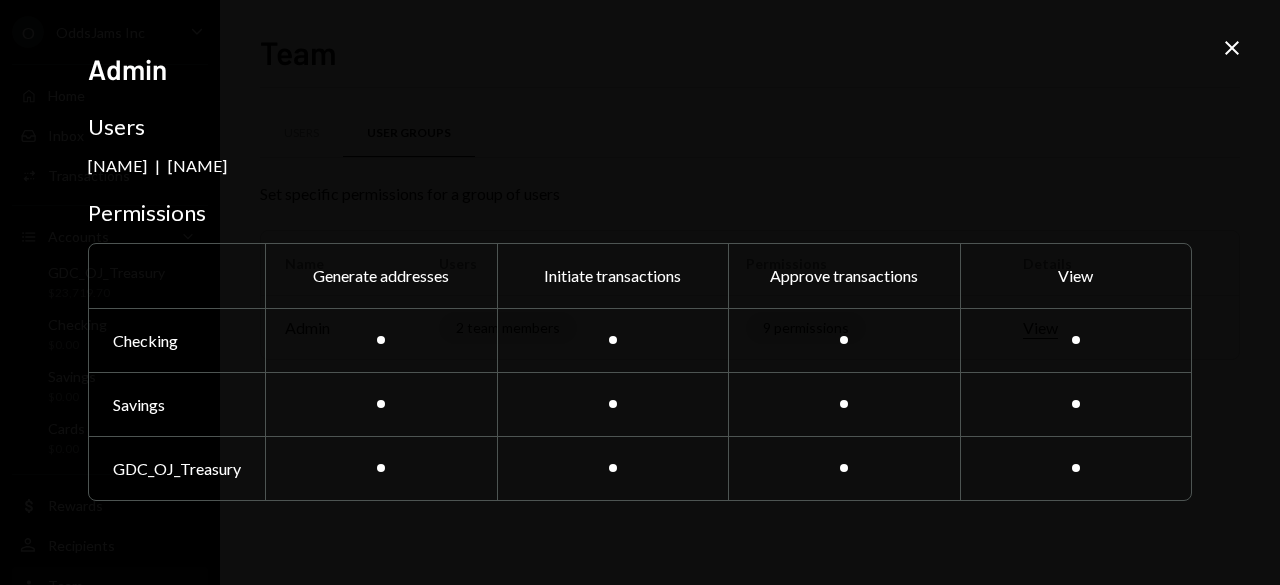 click on "Close" at bounding box center (1232, 48) 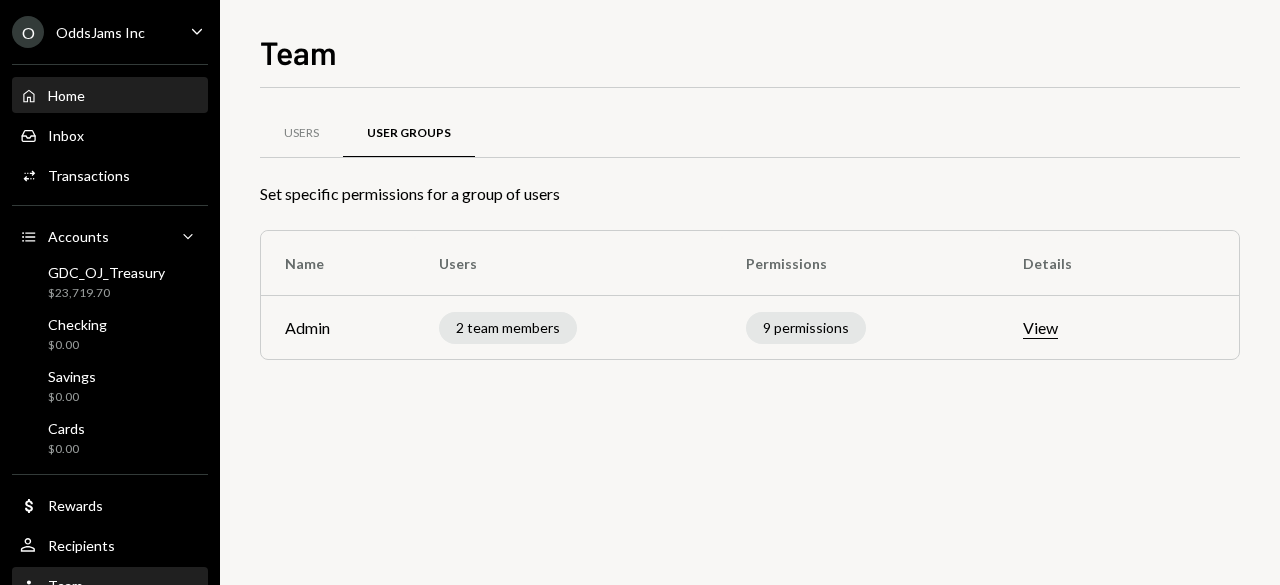 click on "Home Home" at bounding box center [110, 96] 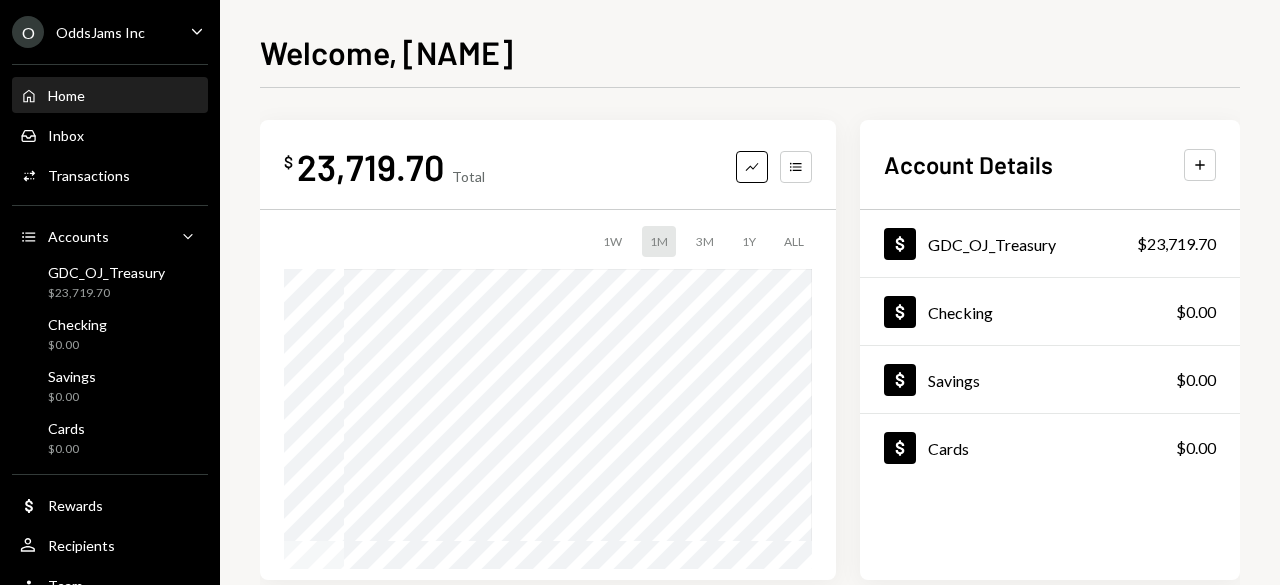 scroll, scrollTop: 0, scrollLeft: 0, axis: both 